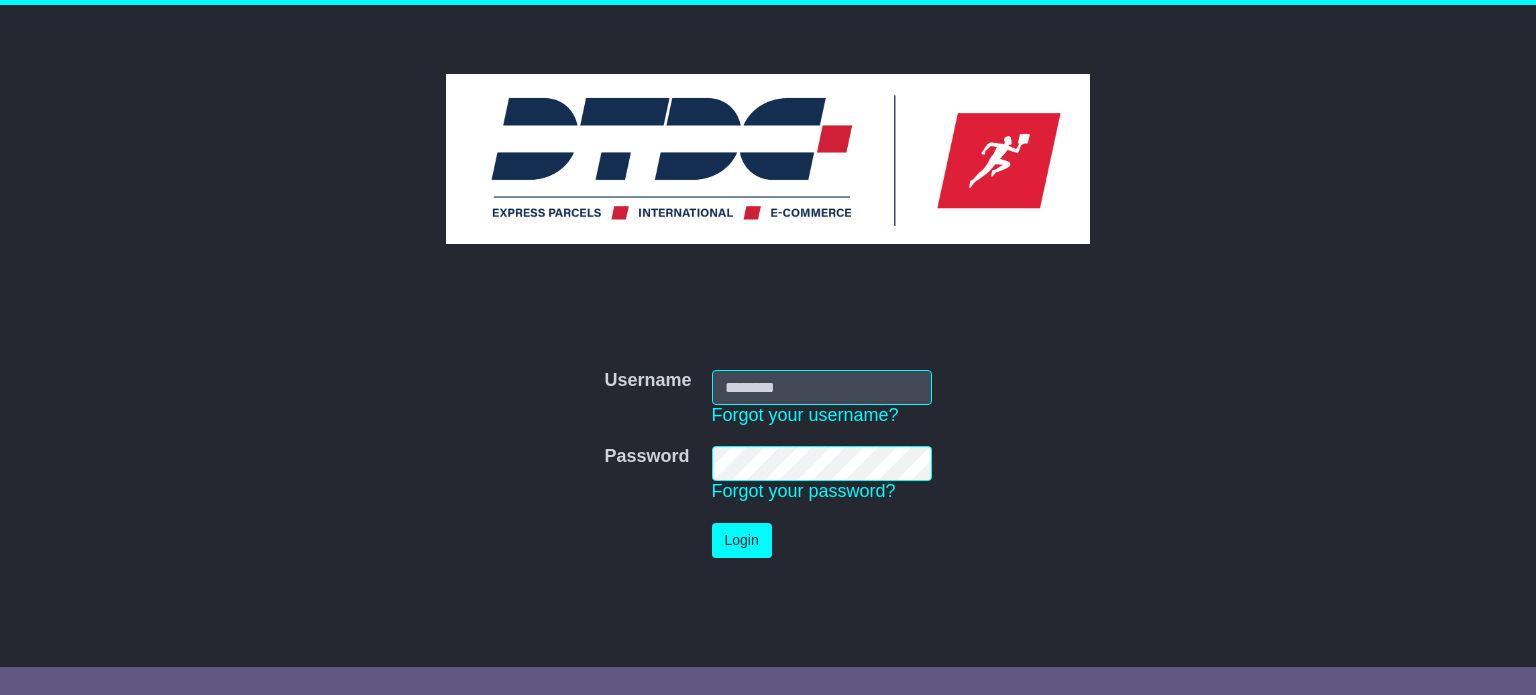 scroll, scrollTop: 0, scrollLeft: 0, axis: both 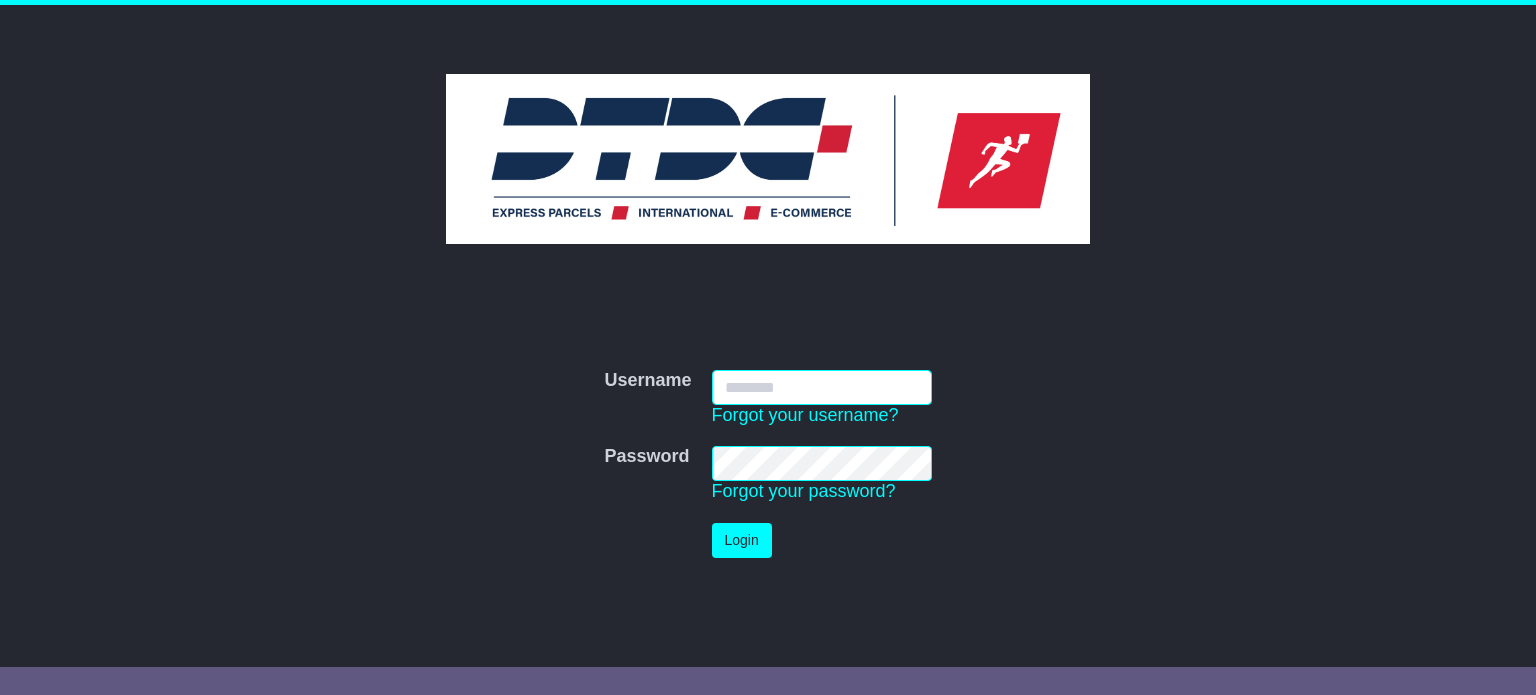 click on "Username" at bounding box center (822, 387) 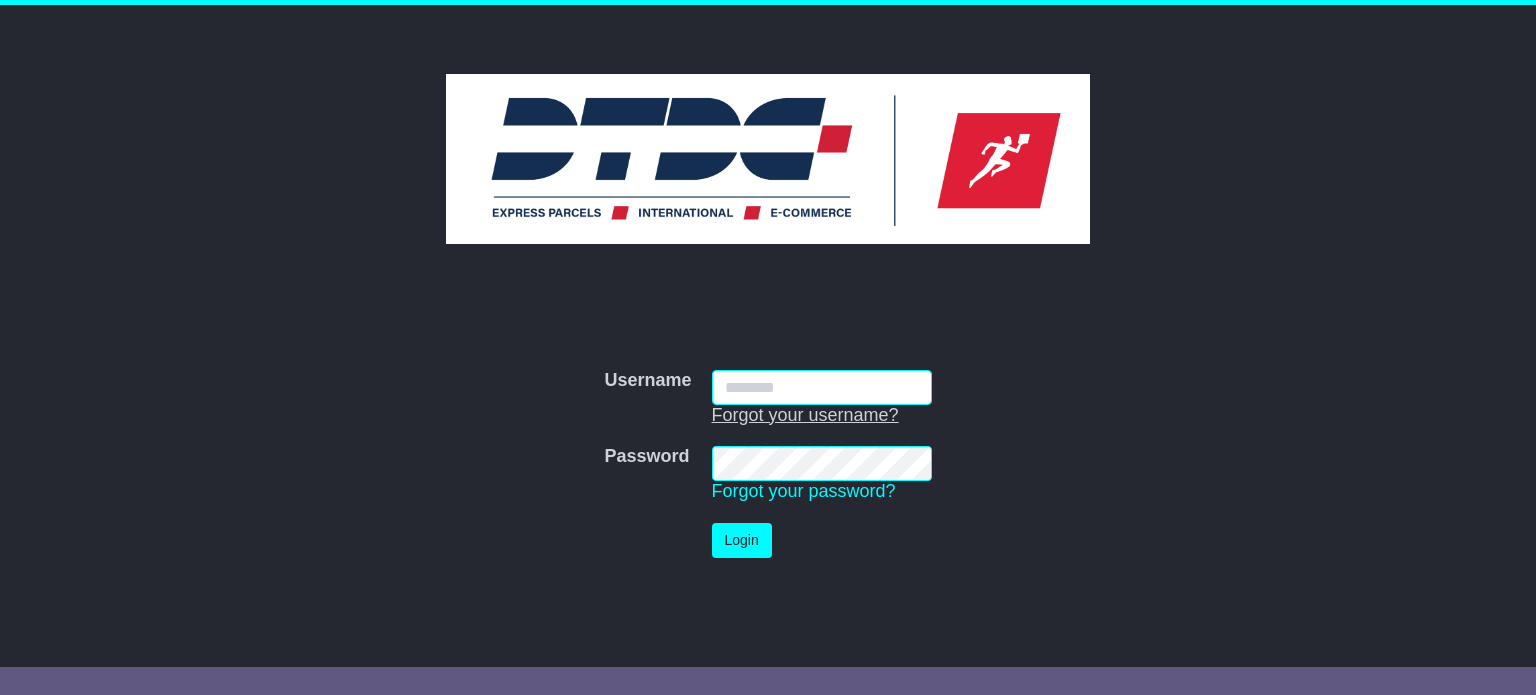 type on "*******" 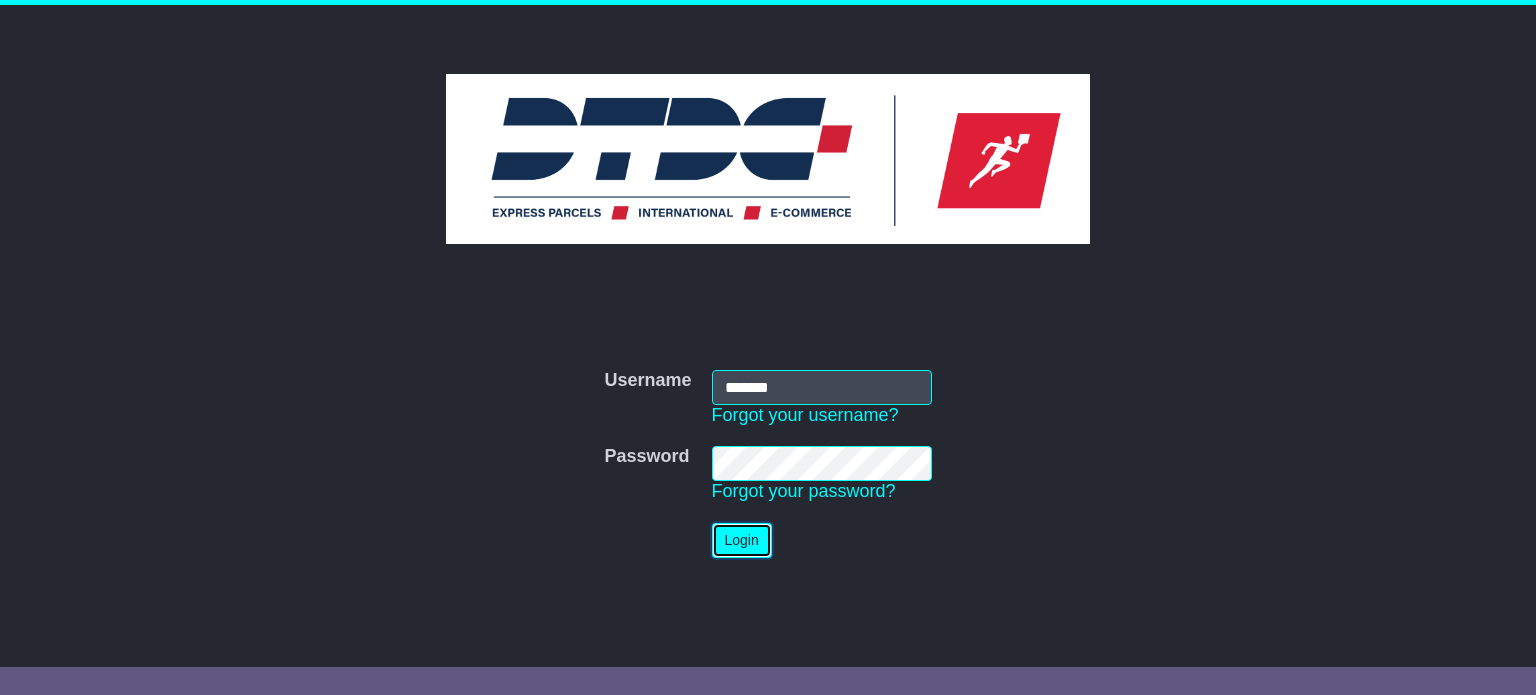 drag, startPoint x: 767, startPoint y: 540, endPoint x: 732, endPoint y: 535, distance: 35.35534 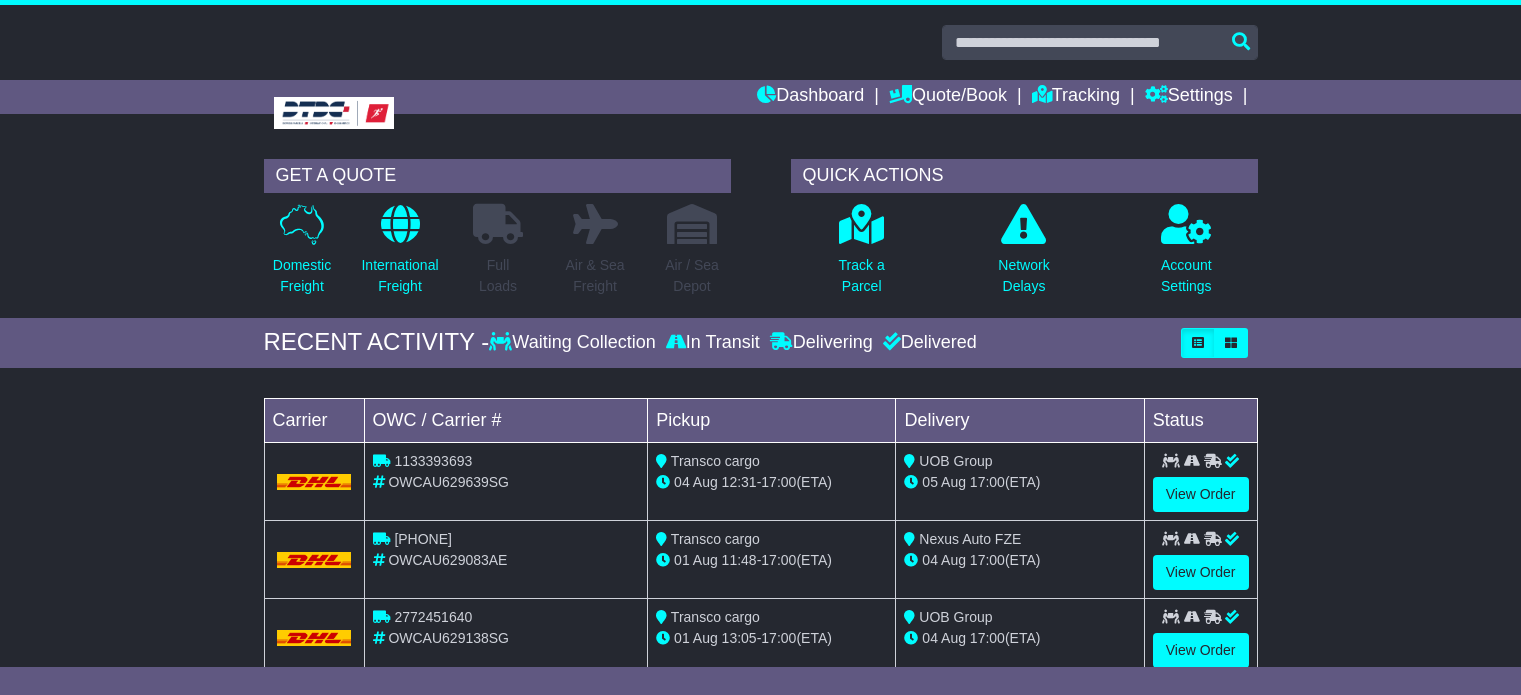 scroll, scrollTop: 0, scrollLeft: 0, axis: both 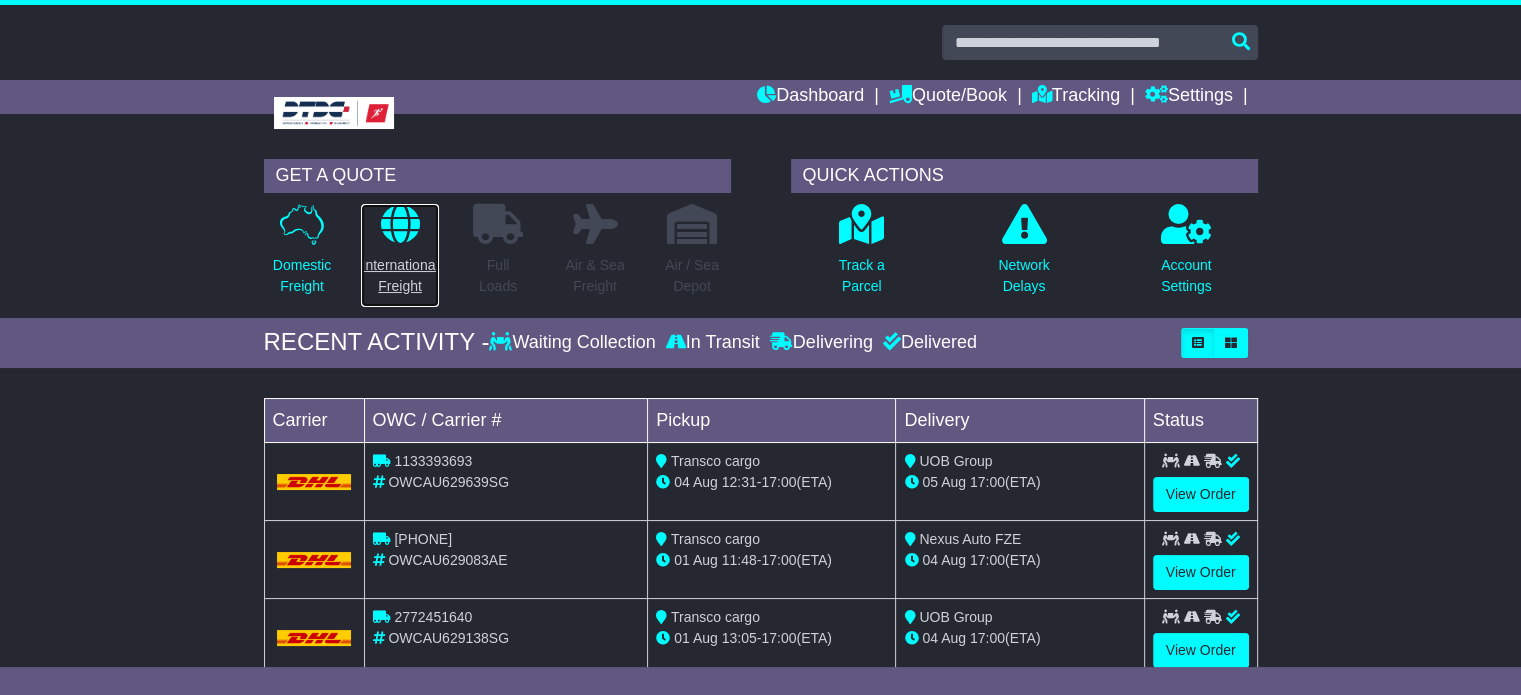 click at bounding box center (400, 224) 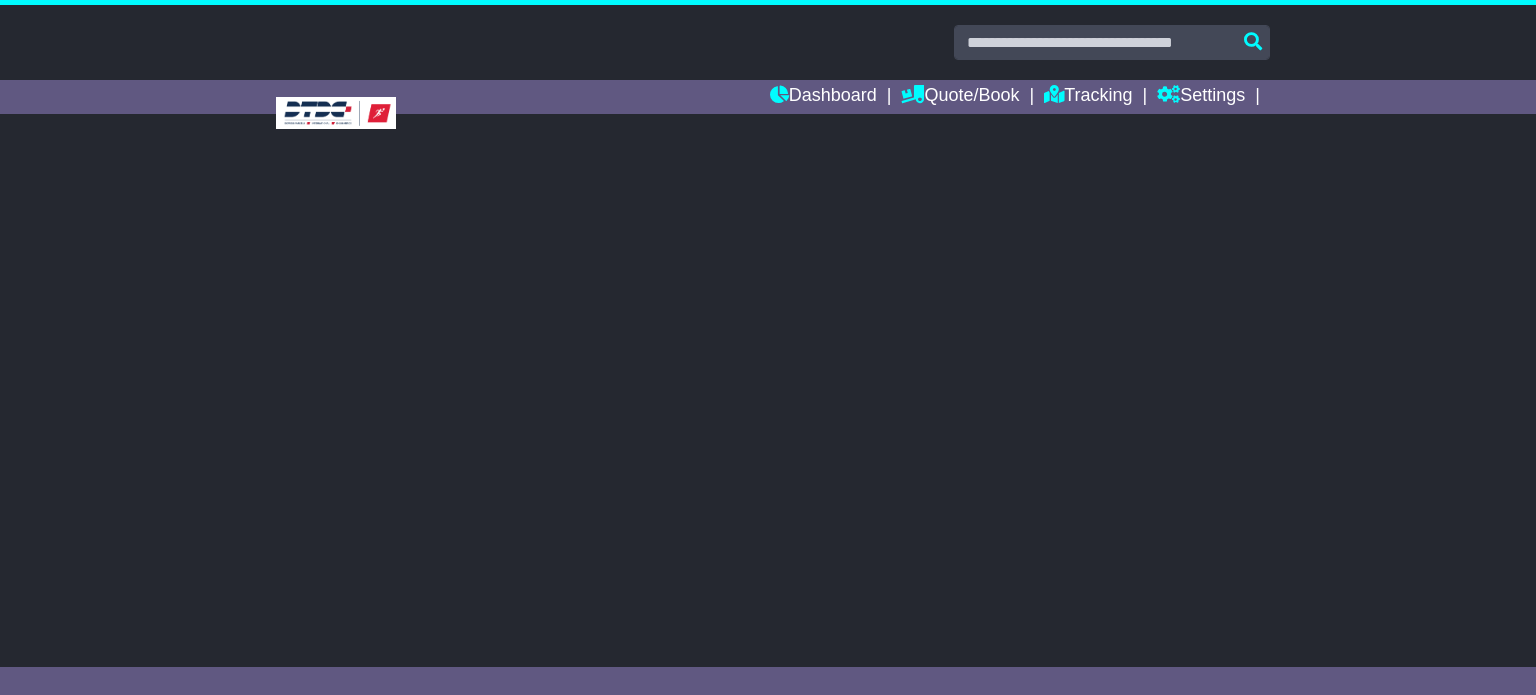 scroll, scrollTop: 0, scrollLeft: 0, axis: both 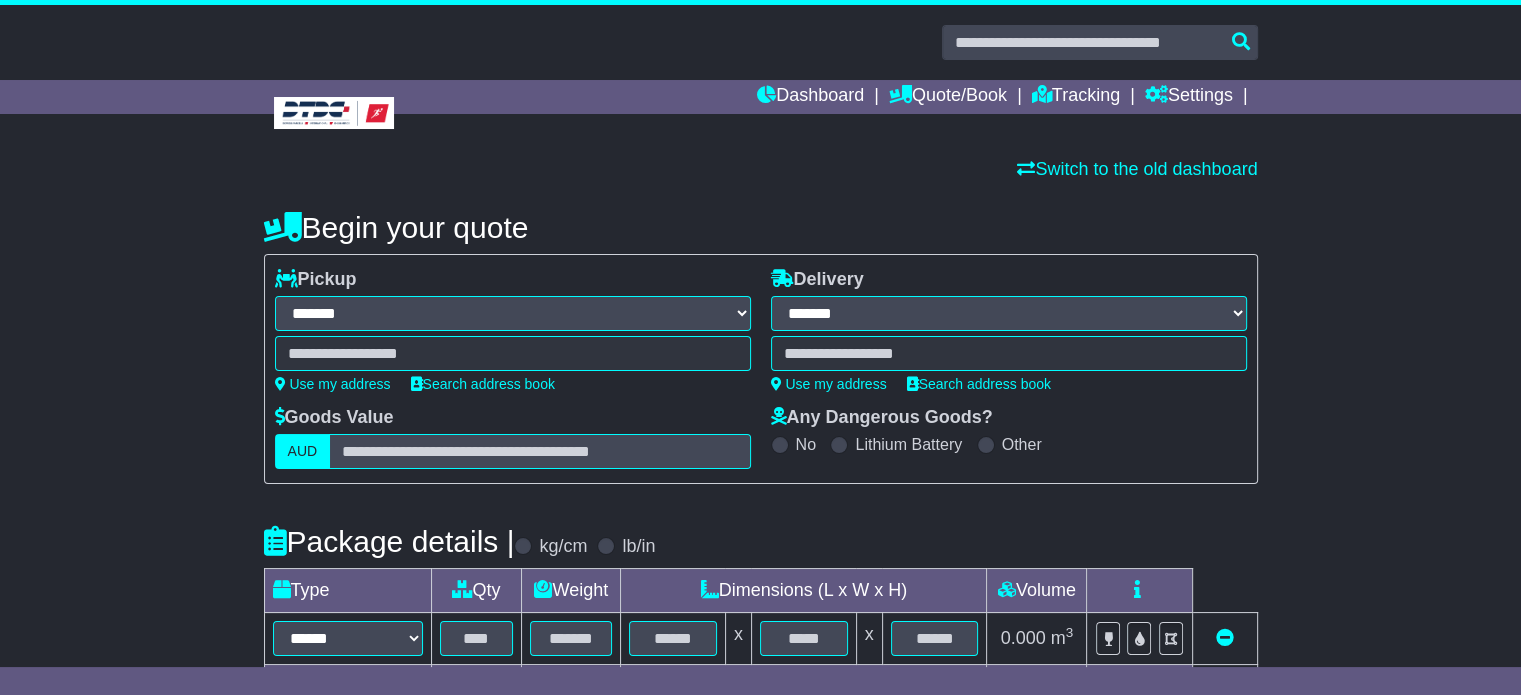 click at bounding box center [513, 353] 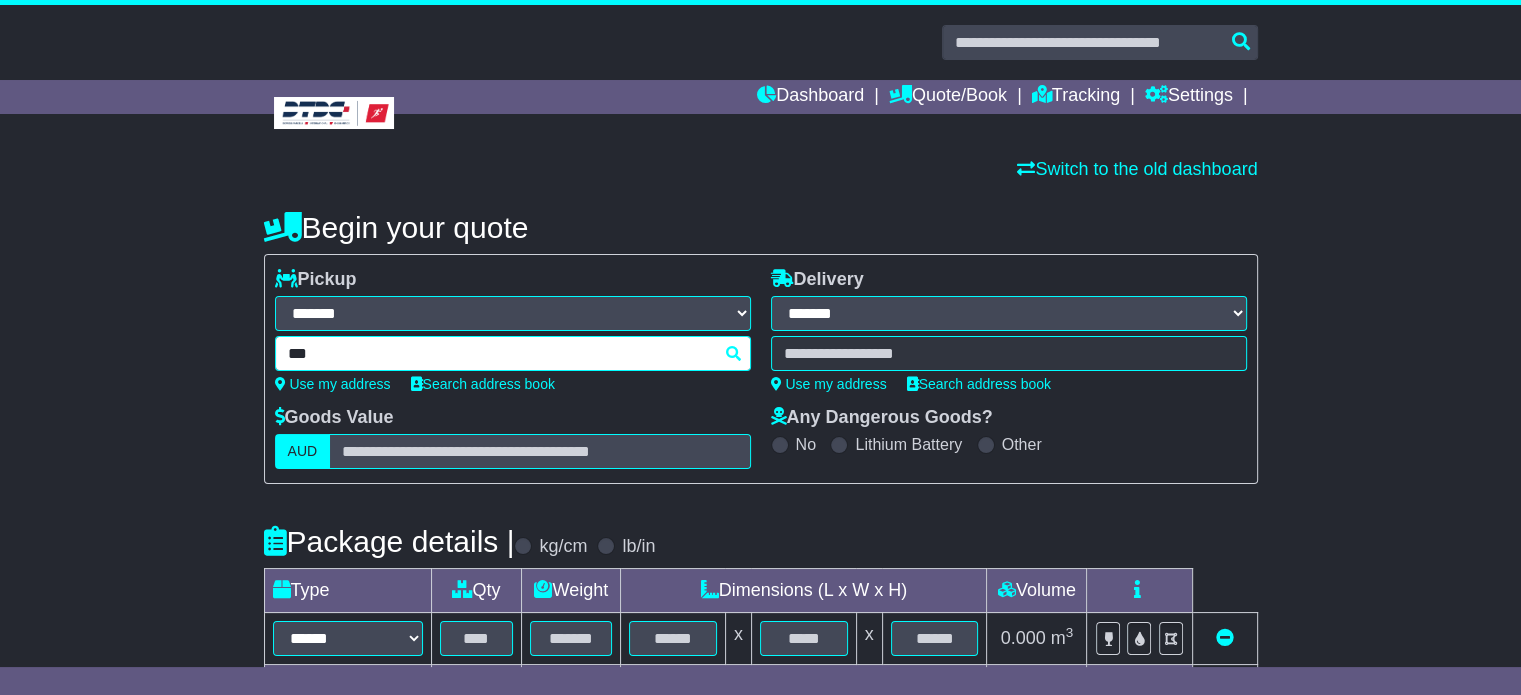 type on "****" 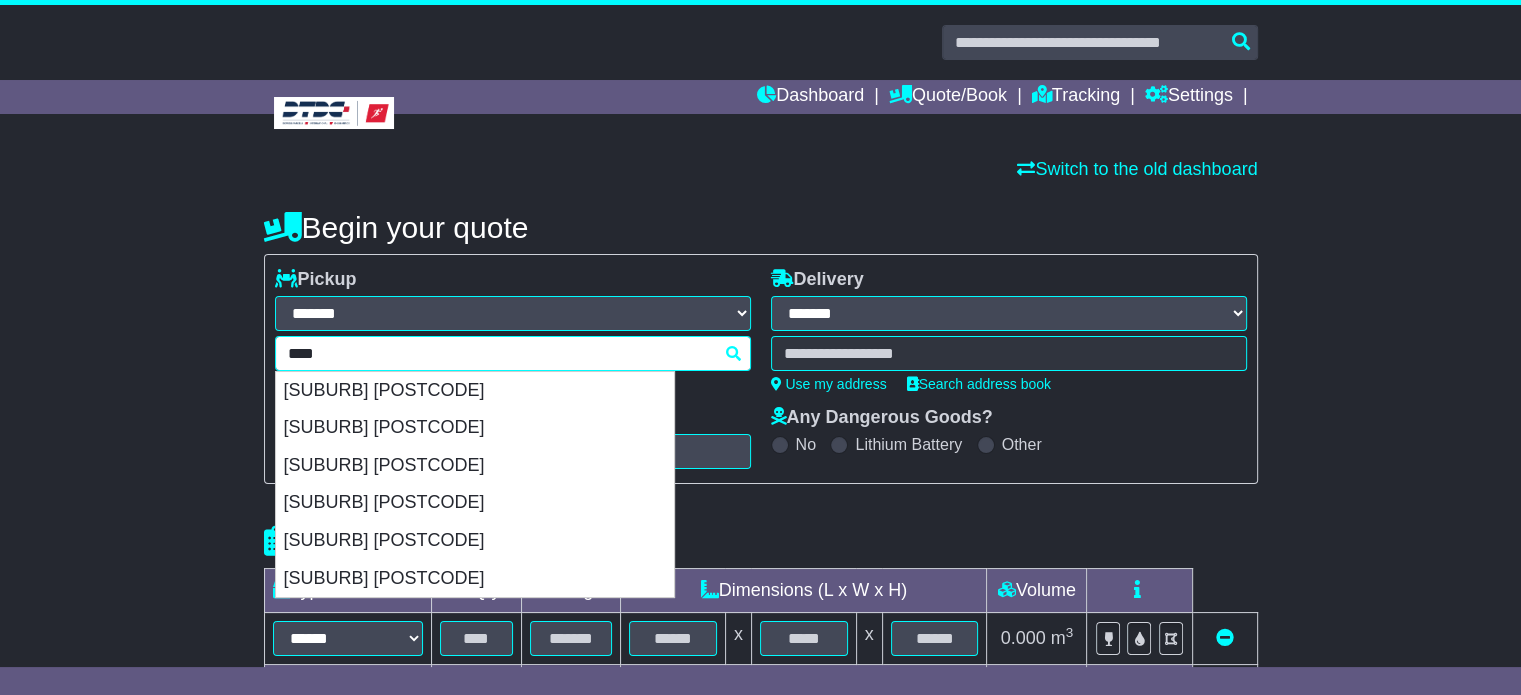 drag, startPoint x: 386, startPoint y: 531, endPoint x: 576, endPoint y: 478, distance: 197.25365 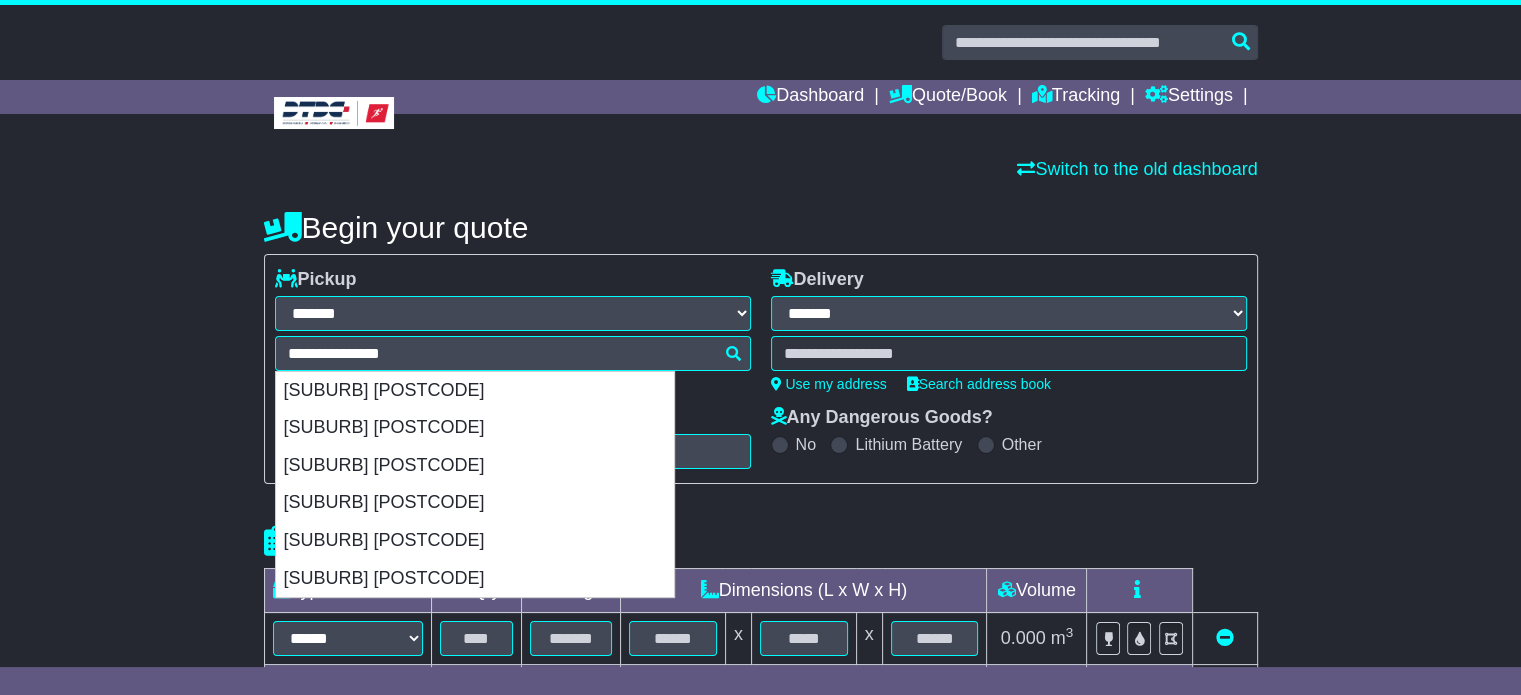 type on "**********" 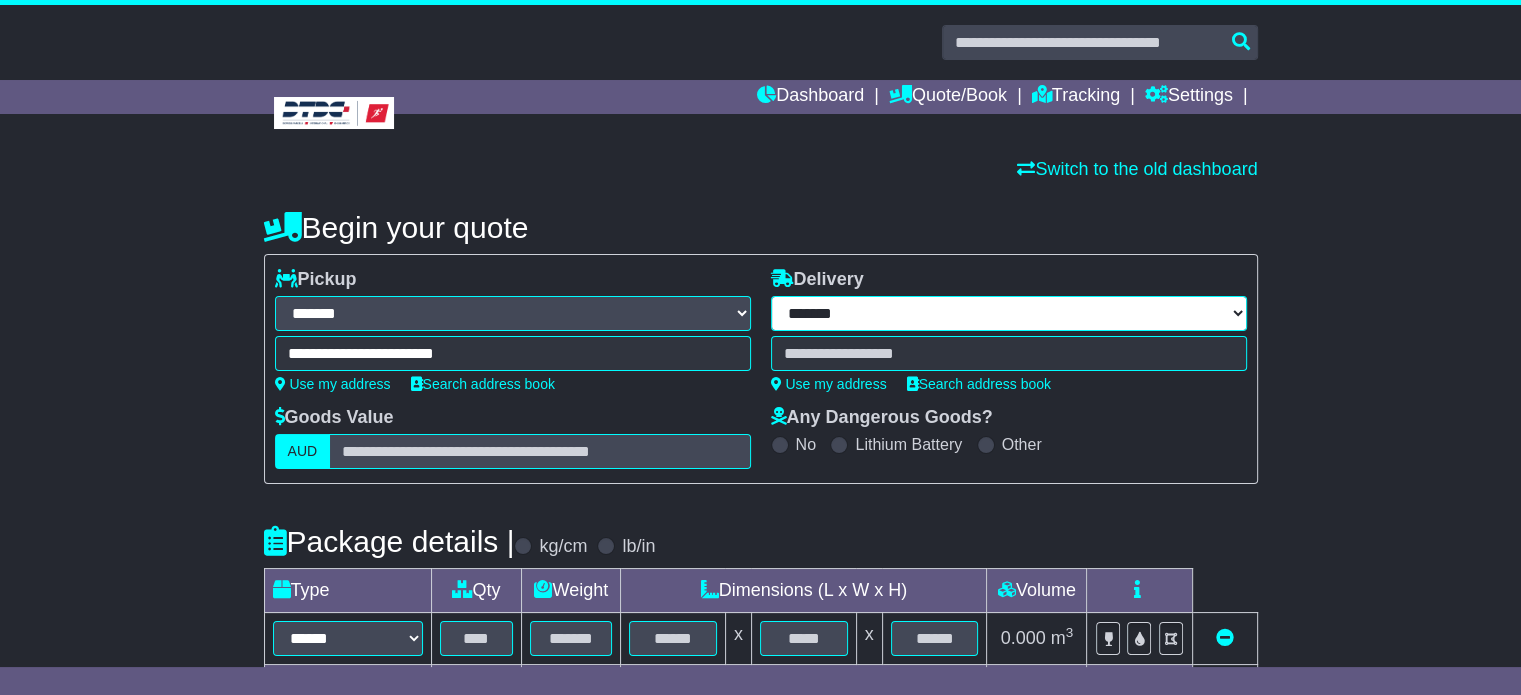 click on "**********" at bounding box center (1009, 313) 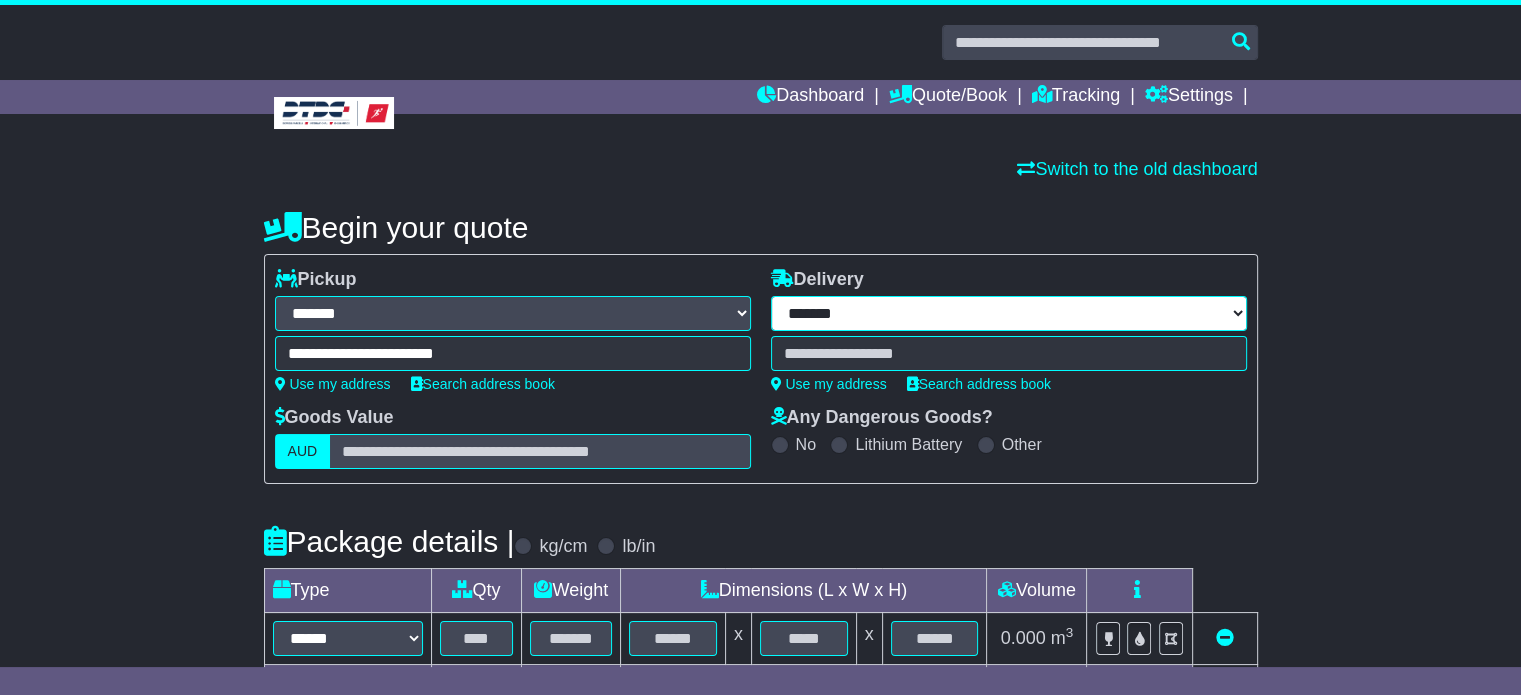 select on "***" 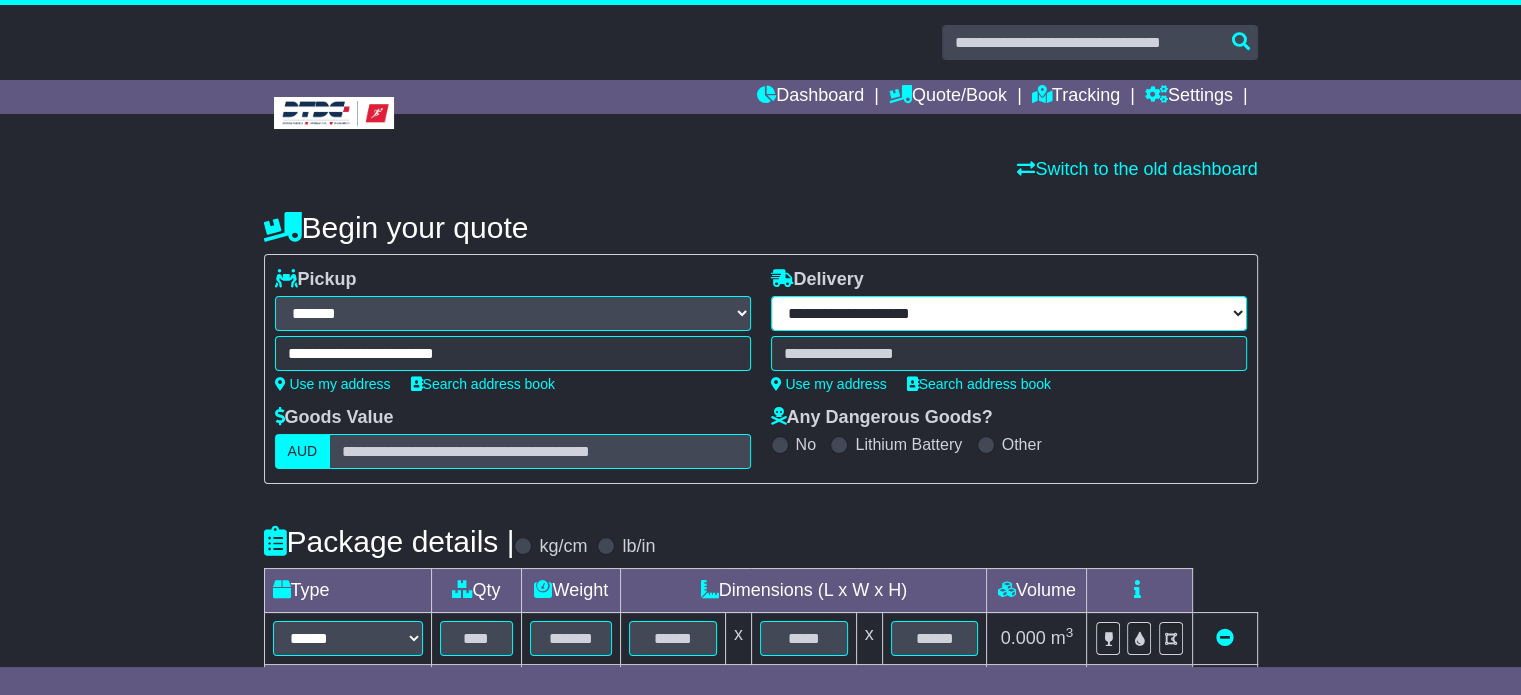 click on "**********" at bounding box center [1009, 313] 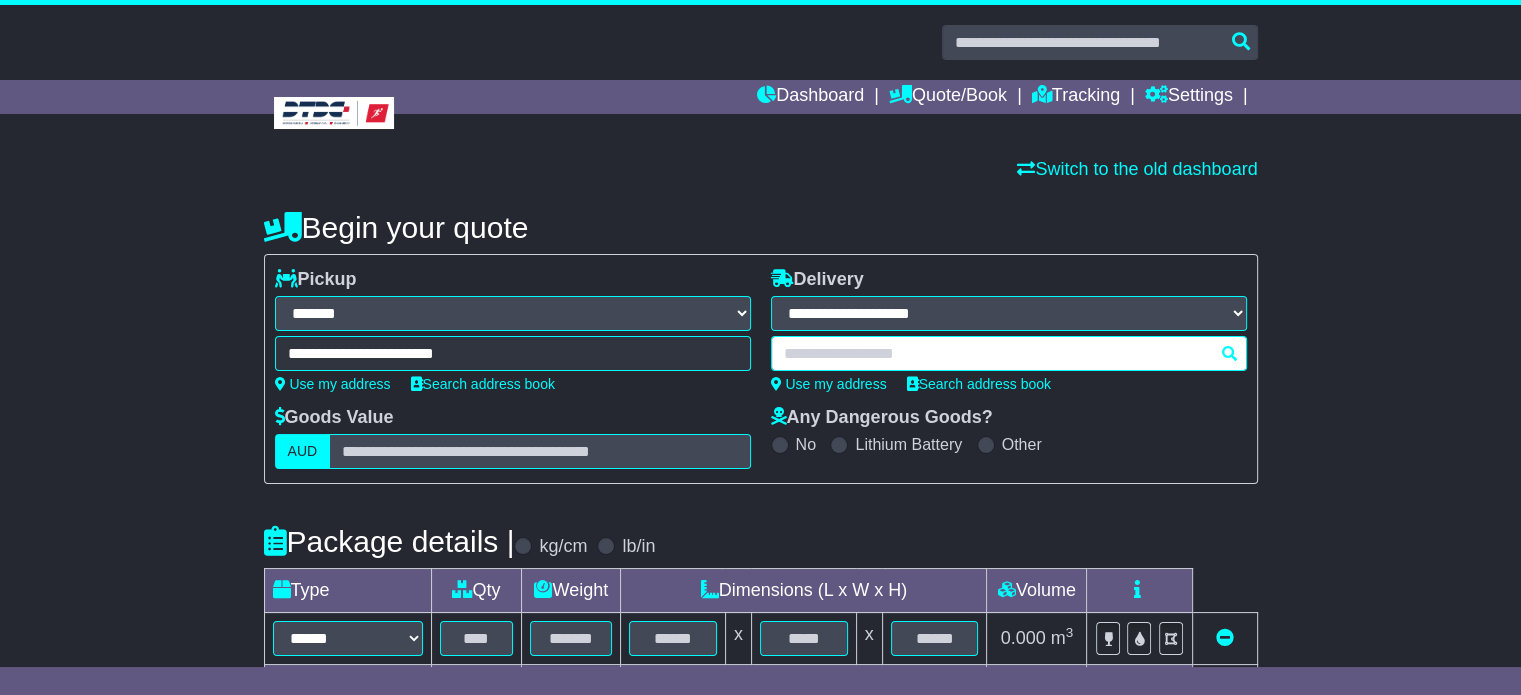 click at bounding box center [1009, 353] 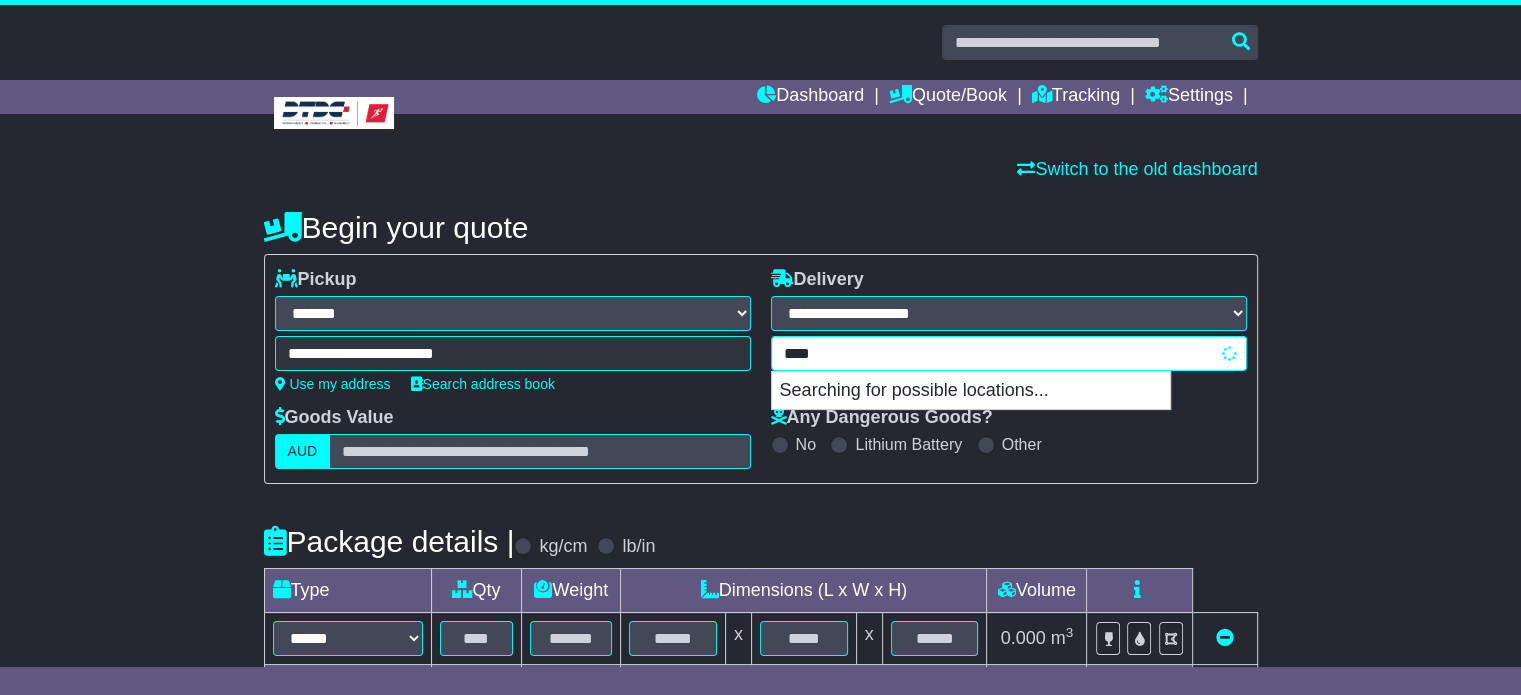 type on "*****" 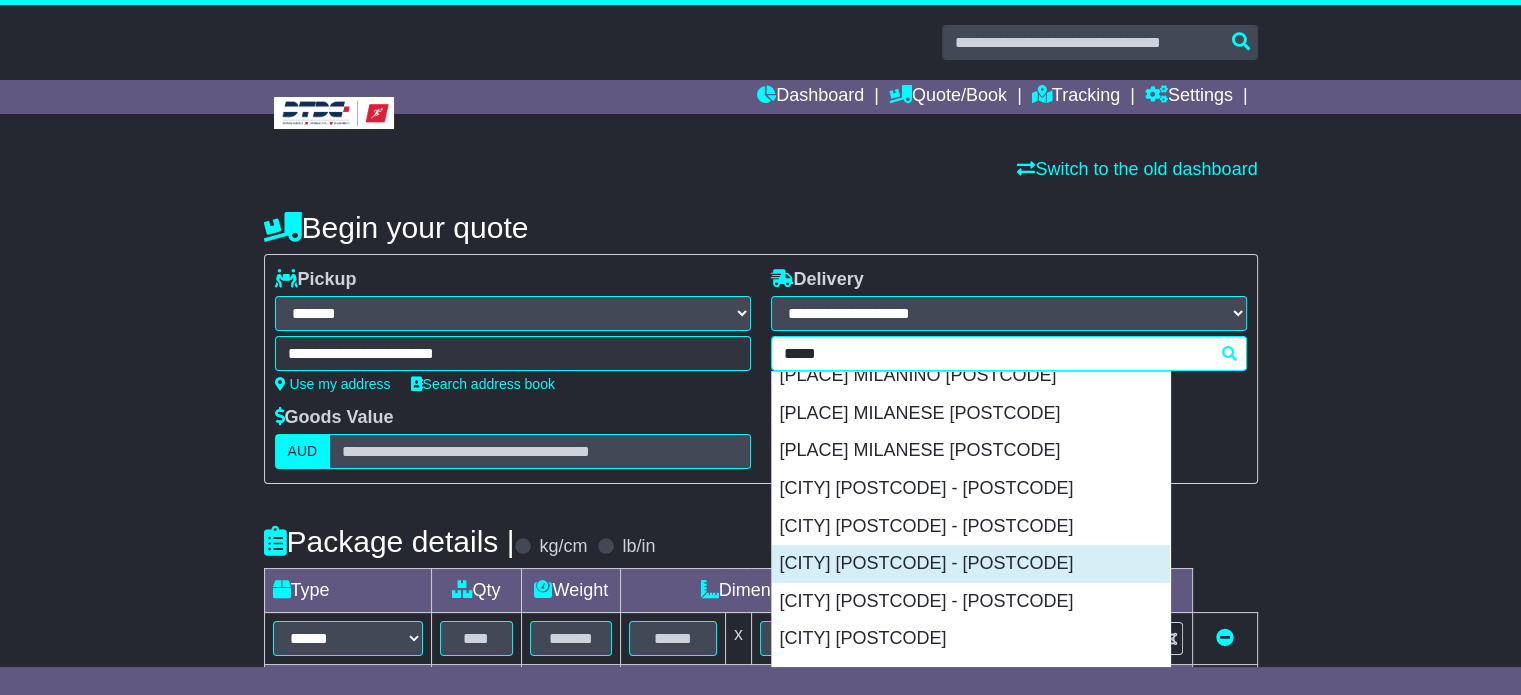 scroll, scrollTop: 100, scrollLeft: 0, axis: vertical 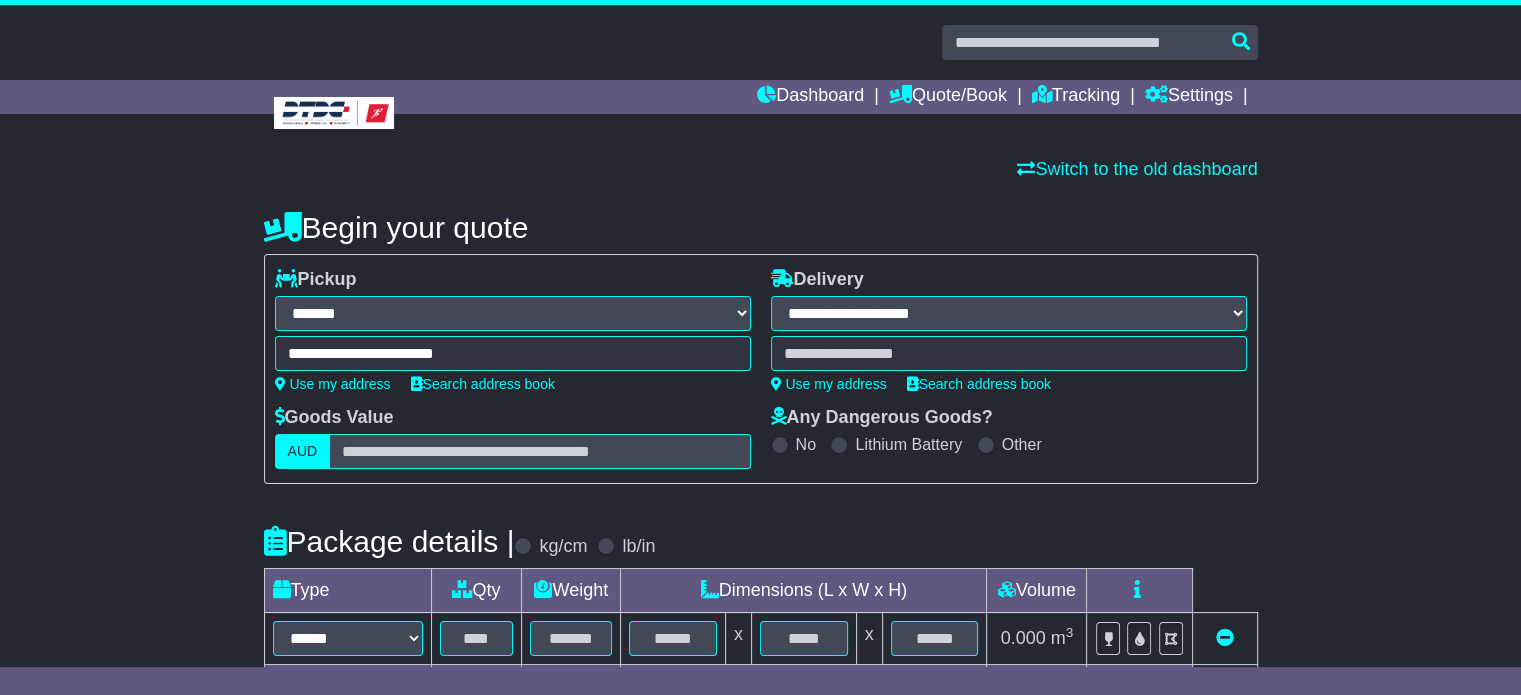 drag, startPoint x: 73, startPoint y: 384, endPoint x: 324, endPoint y: 530, distance: 290.3739 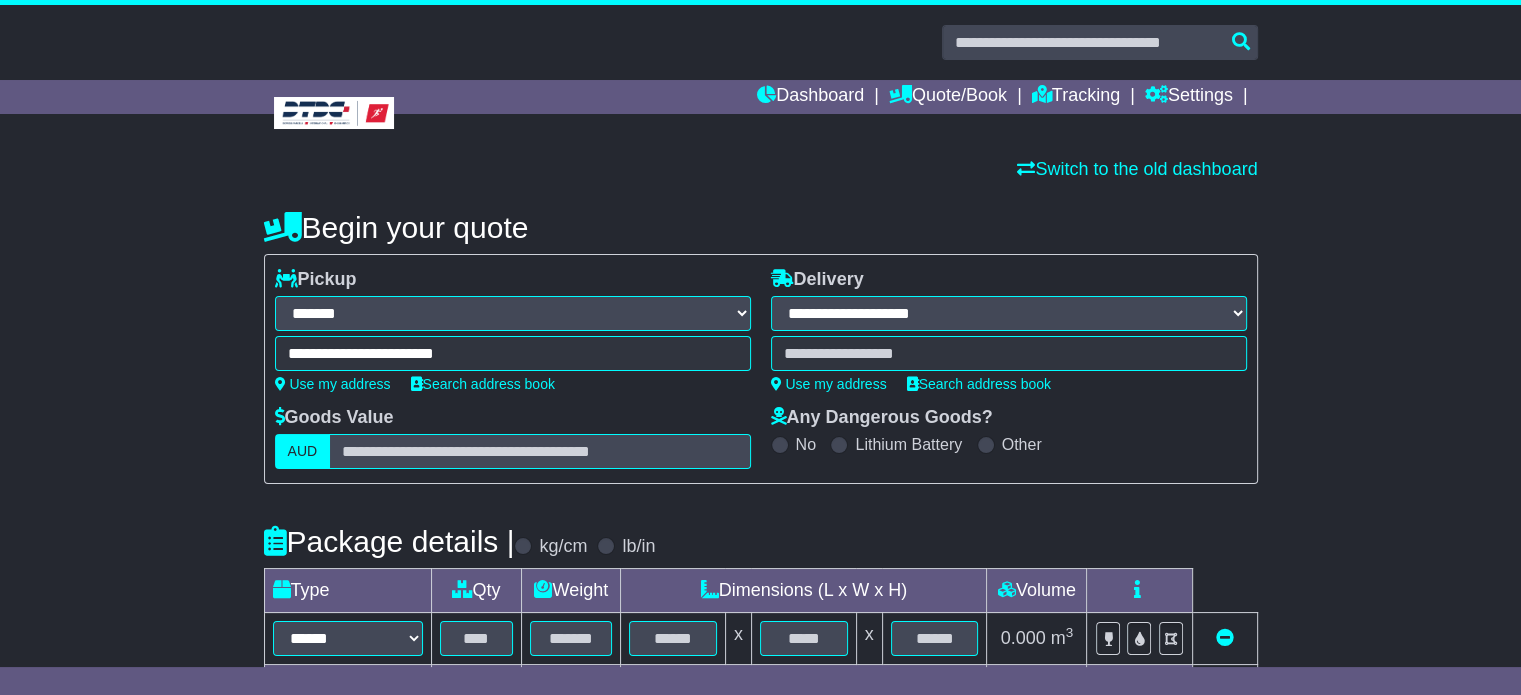 click on "**********" at bounding box center [760, 624] 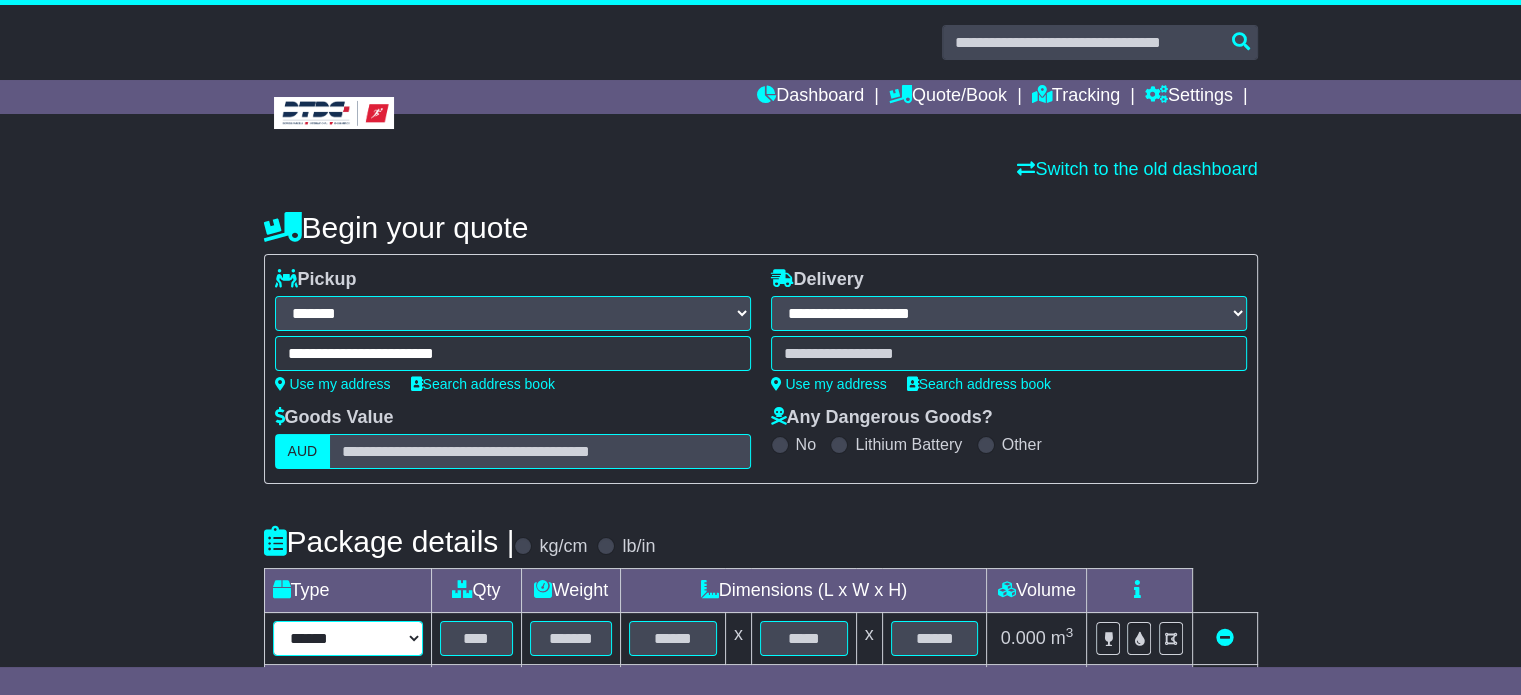 click on "****** ****** *** ******** ***** **** **** ****** *** *******" at bounding box center [348, 638] 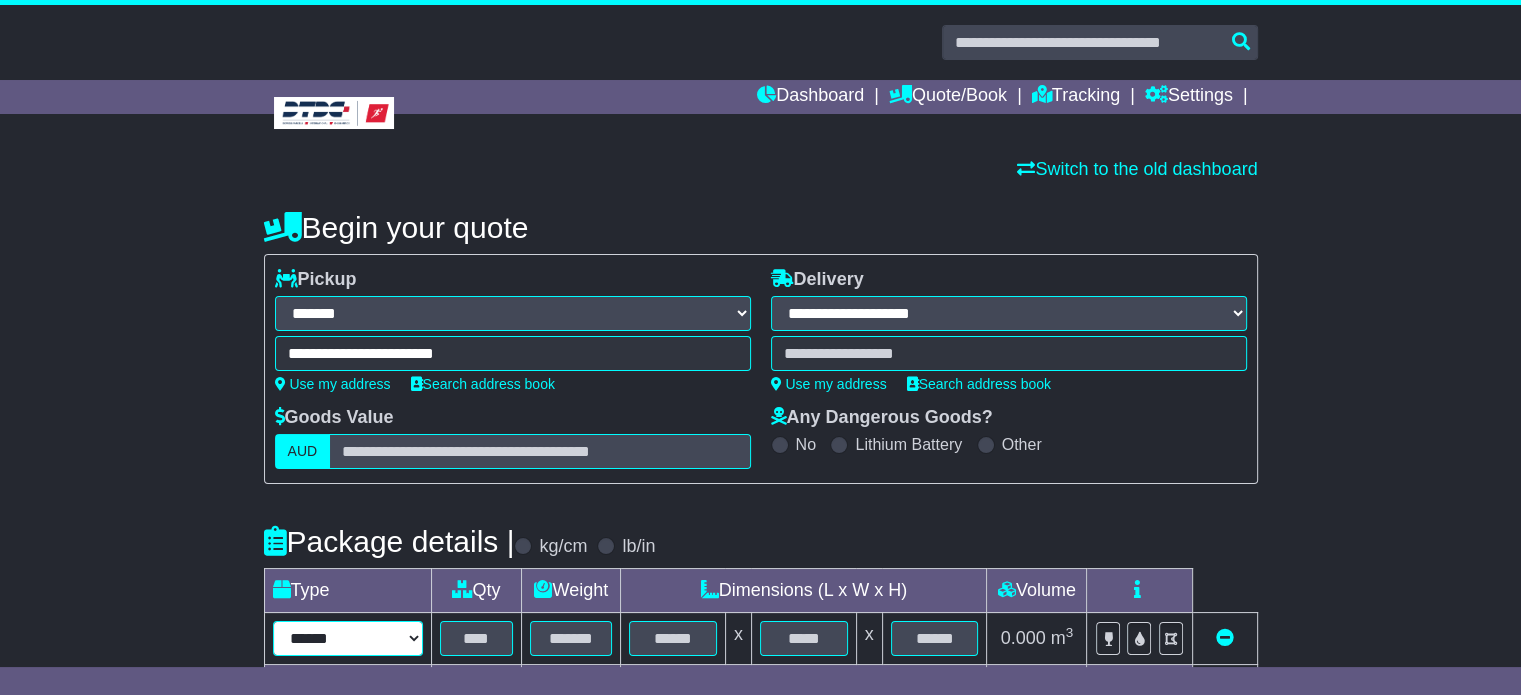 select on "***" 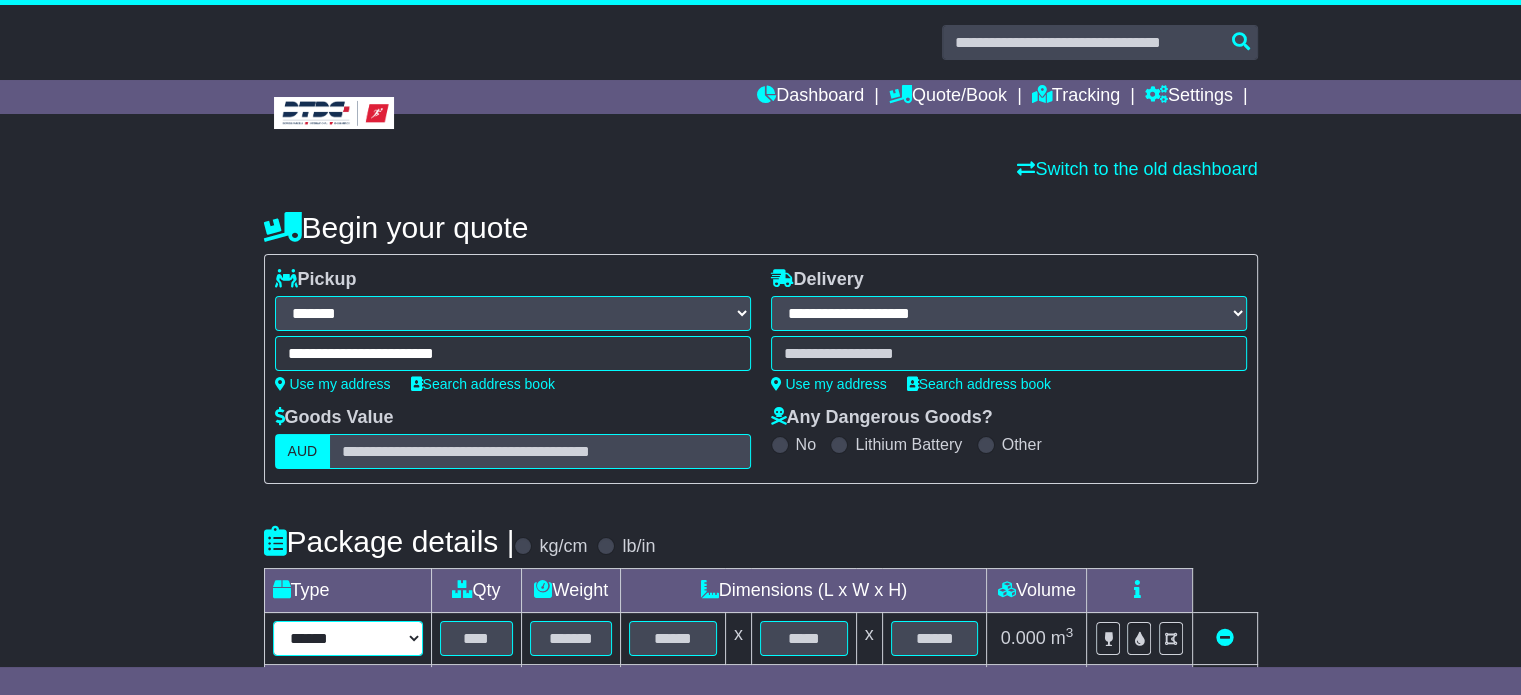 click on "****** ****** *** ******** ***** **** **** ****** *** *******" at bounding box center (348, 638) 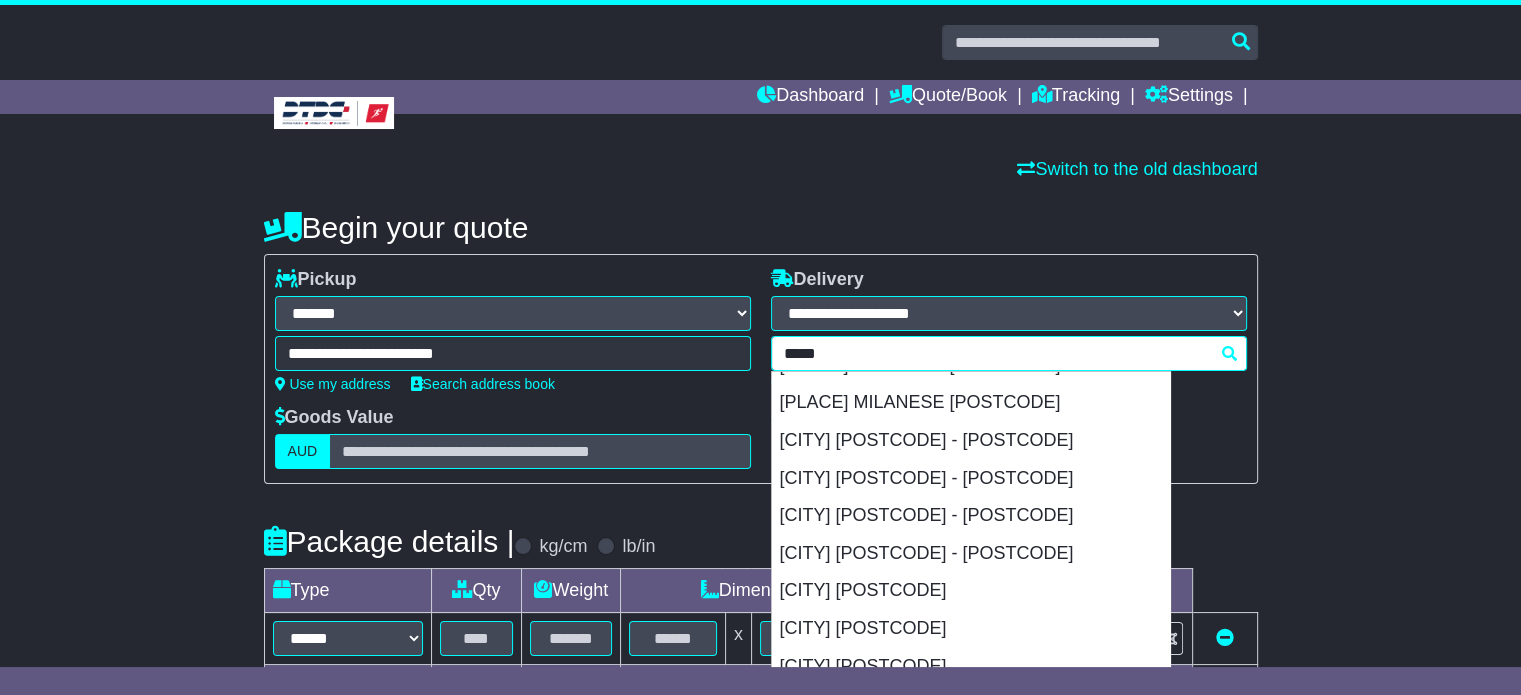 click on "[PLACE] MILAN [PLACE] MILANO MARITTIMA [POSTCODE] [PLACE] MILANINO [POSTCODE] [PLACE] MILANESE [POSTCODE] [PLACE] MILANESE [POSTCODE] [CITY] [POSTCODE] - [POSTCODE] [CITY] [POSTCODE] - [POSTCODE] [CITY] [POSTCODE] - [POSTCODE] [CITY] [POSTCODE] - [POSTCODE] [CITY] [POSTCODE] [CITY] [POSTCODE] [CITY] [POSTCODE] [CITY] [POSTCODE] - [POSTCODE] [CITY] [POSTCODE] - [POSTCODE] [CITY] [POSTCODE] - [POSTCODE] [CITY] [POSTCODE] [CITY] [POSTCODE] [PLACE] MILANESE [POSTCODE] [PLACE] MILANESE [POSTCODE] [PLACE] MILANESE [POSTCODE] [PLACE] MILANESE [POSTCODE] [PLACE] MILANESE [POSTCODE] [PLACE] MILANESE [POSTCODE] [PLACE] MILANESE [POSTCODE]" at bounding box center (1009, 353) 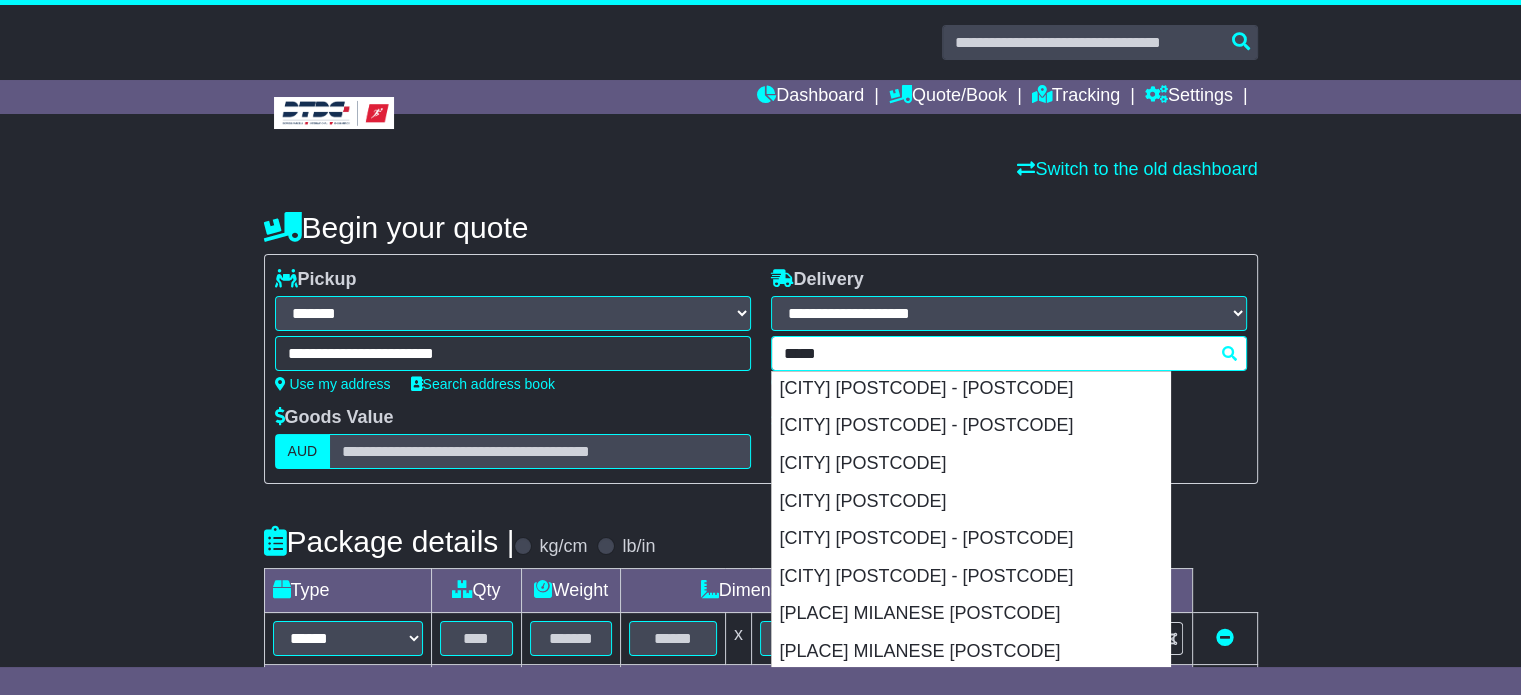 scroll, scrollTop: 500, scrollLeft: 0, axis: vertical 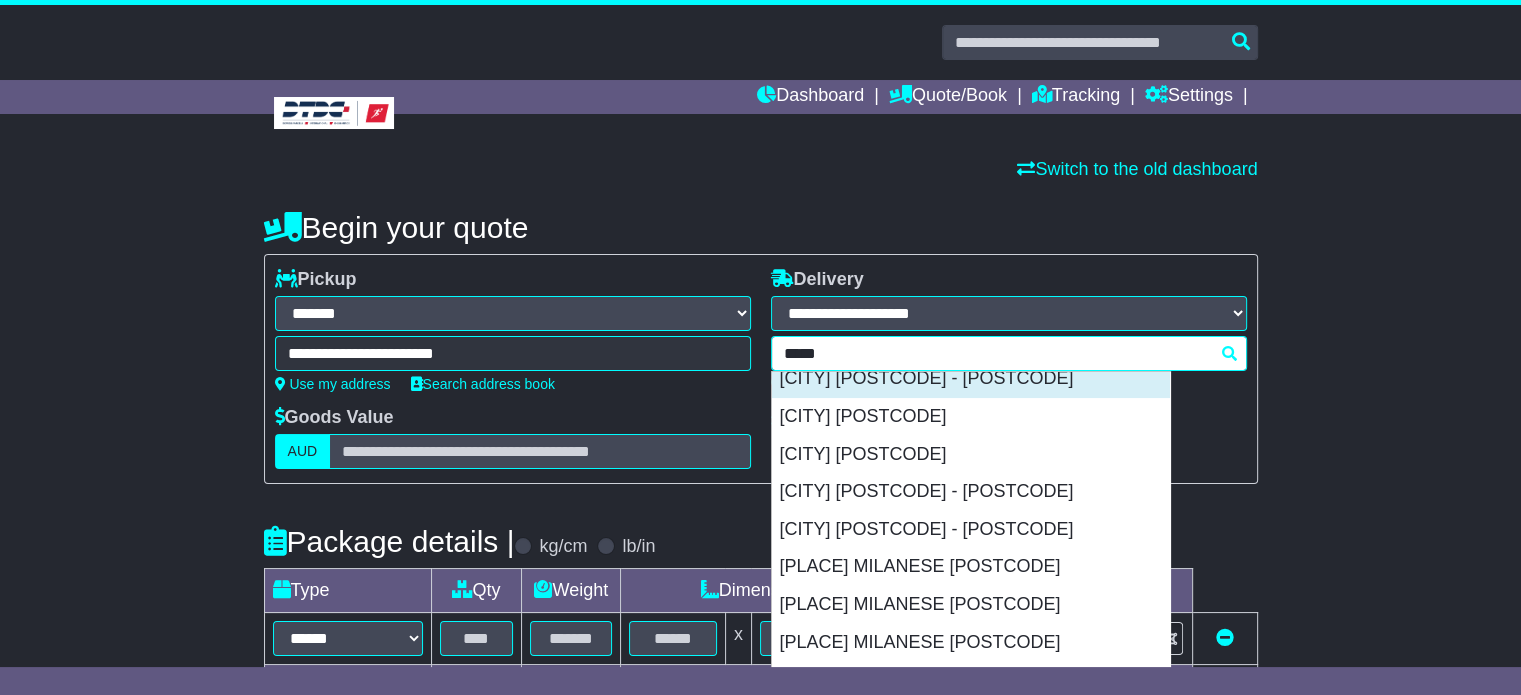 click on "[CITY] [POSTCODE] - [POSTCODE]" at bounding box center [971, 379] 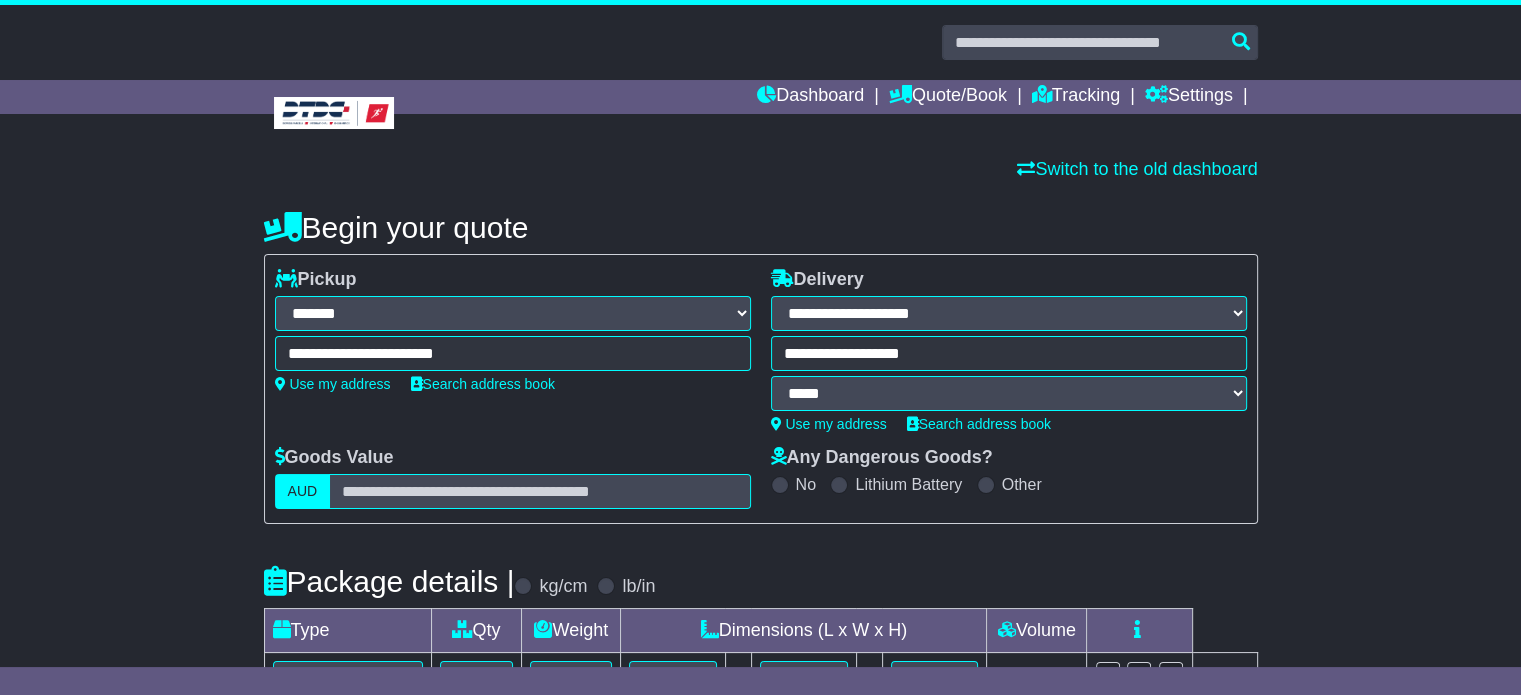 type on "**********" 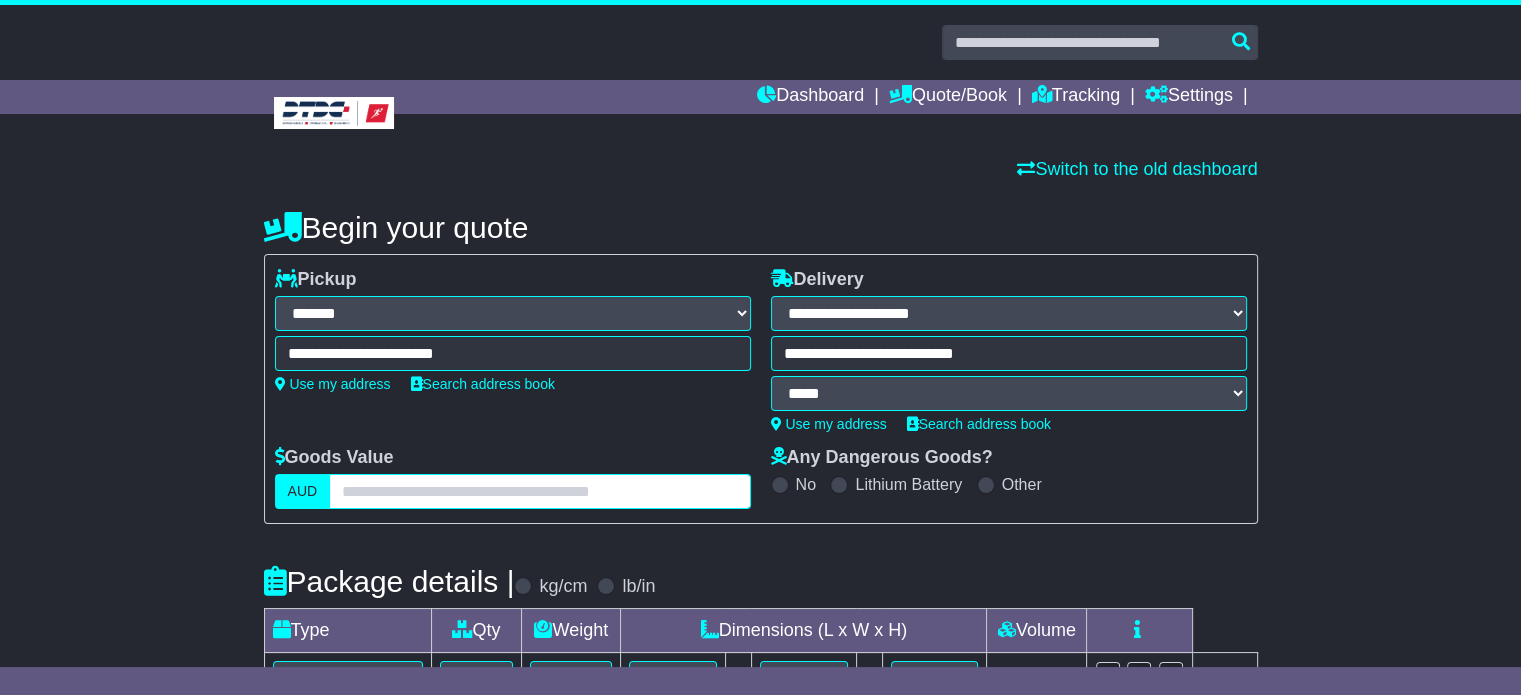 click at bounding box center [539, 491] 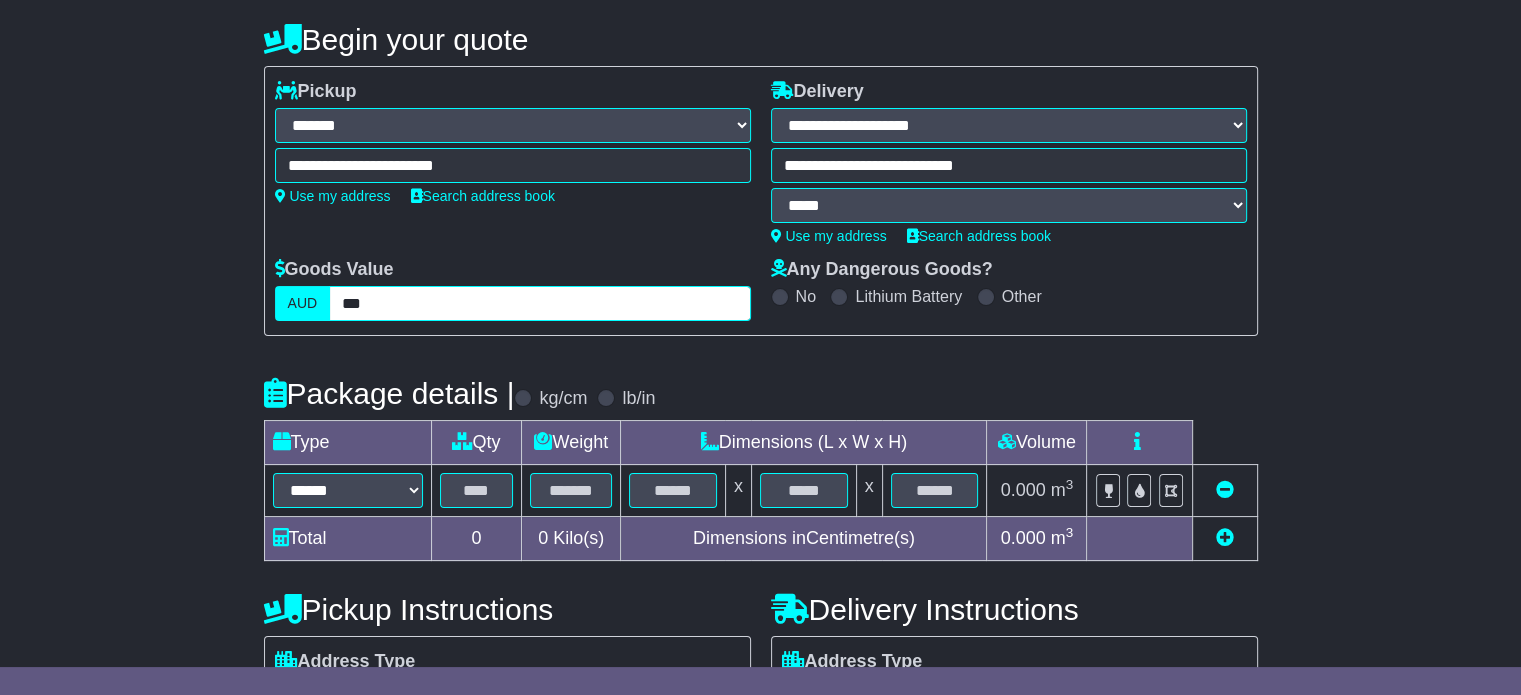 scroll, scrollTop: 200, scrollLeft: 0, axis: vertical 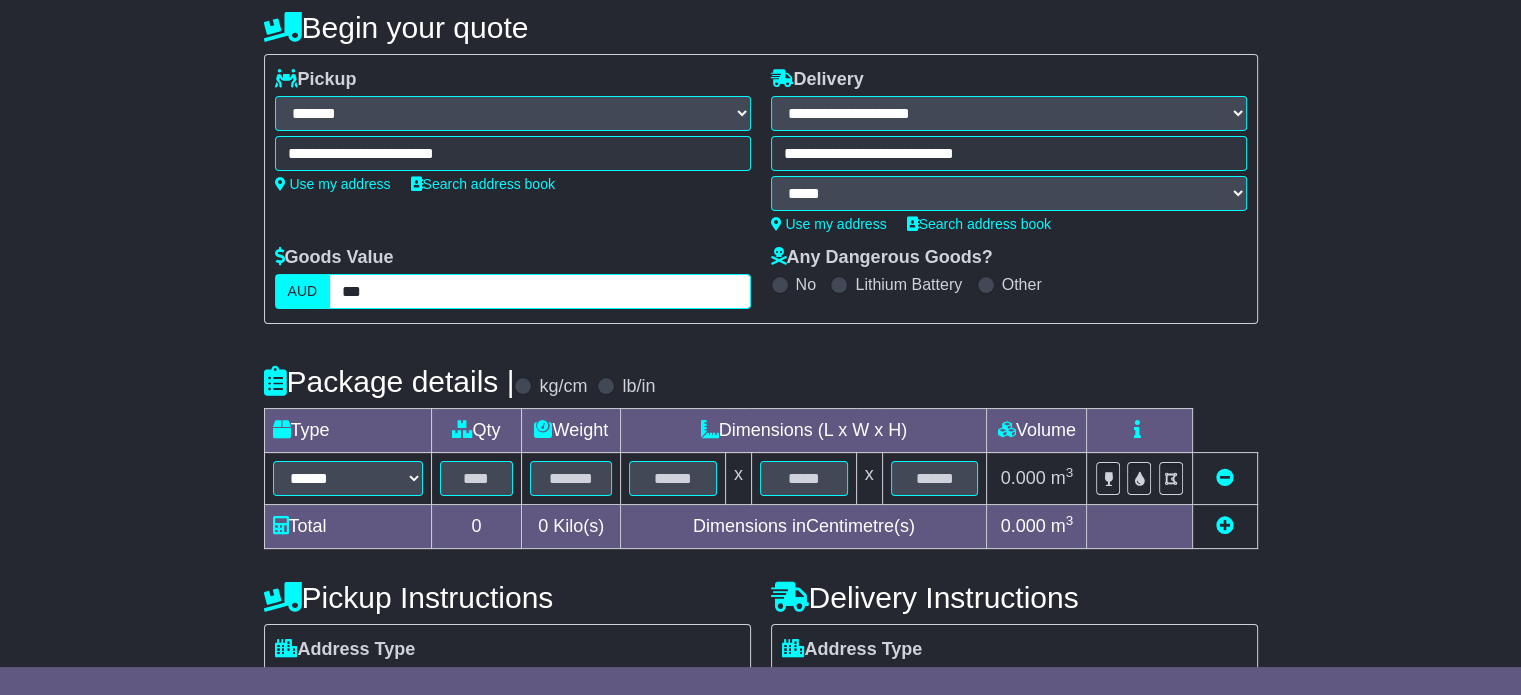 type on "***" 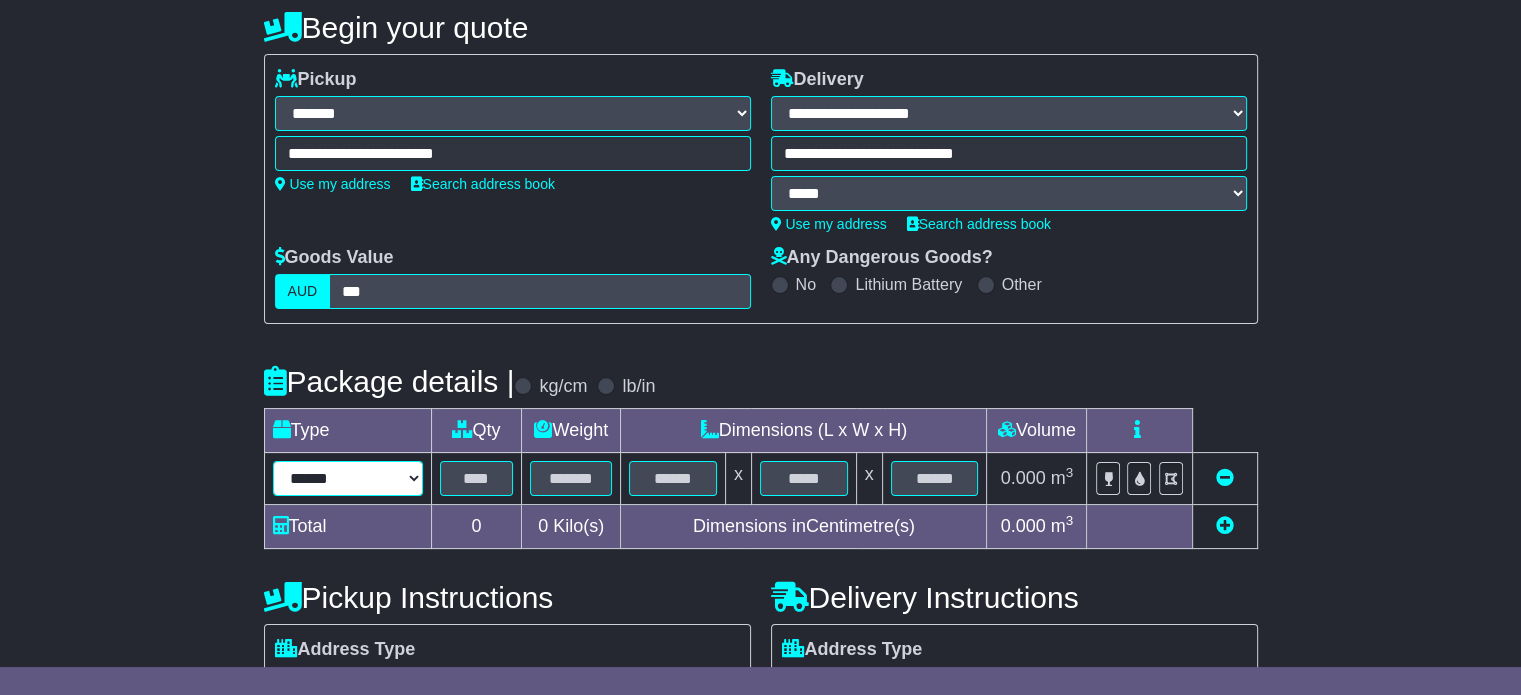 click on "****** ****** *** ******** ***** **** **** ****** *** *******" at bounding box center (348, 478) 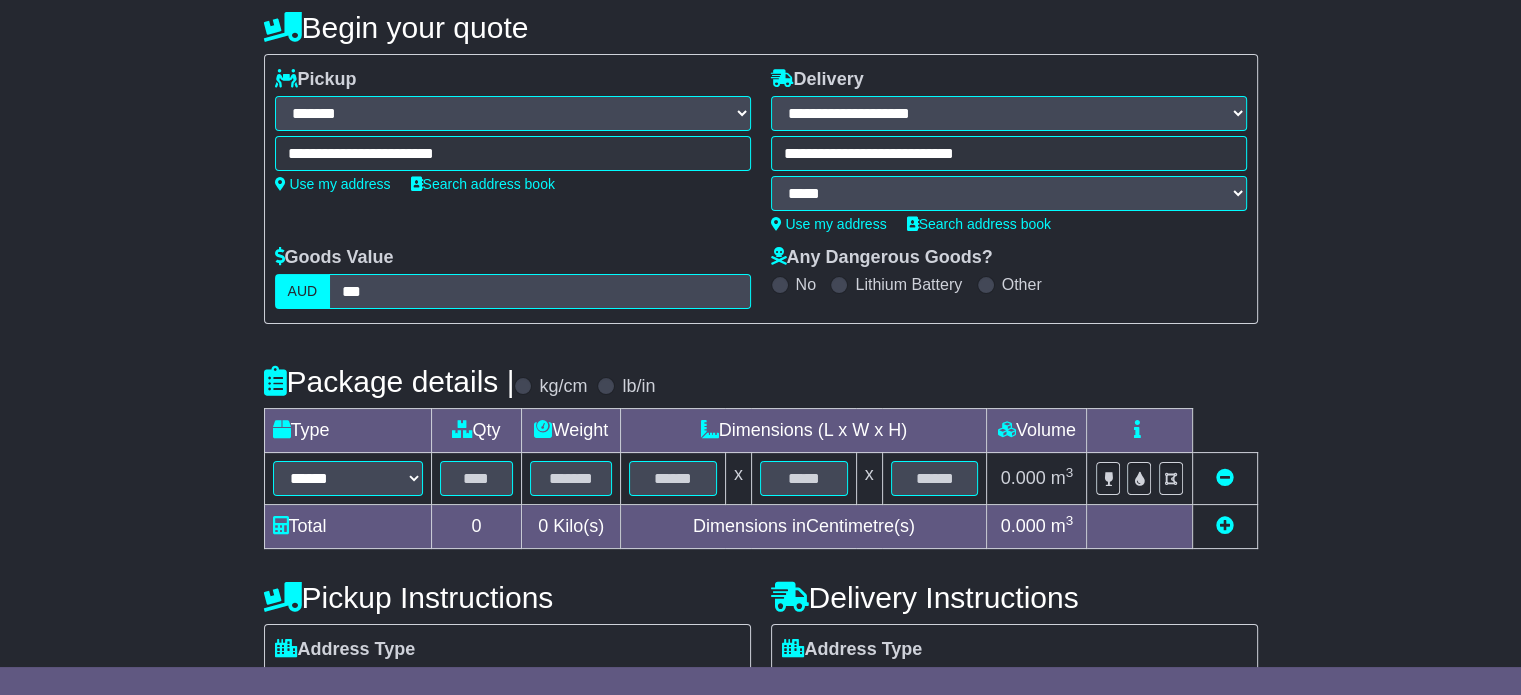 click on "Package details |
kg/cm
lb/in" at bounding box center (761, 381) 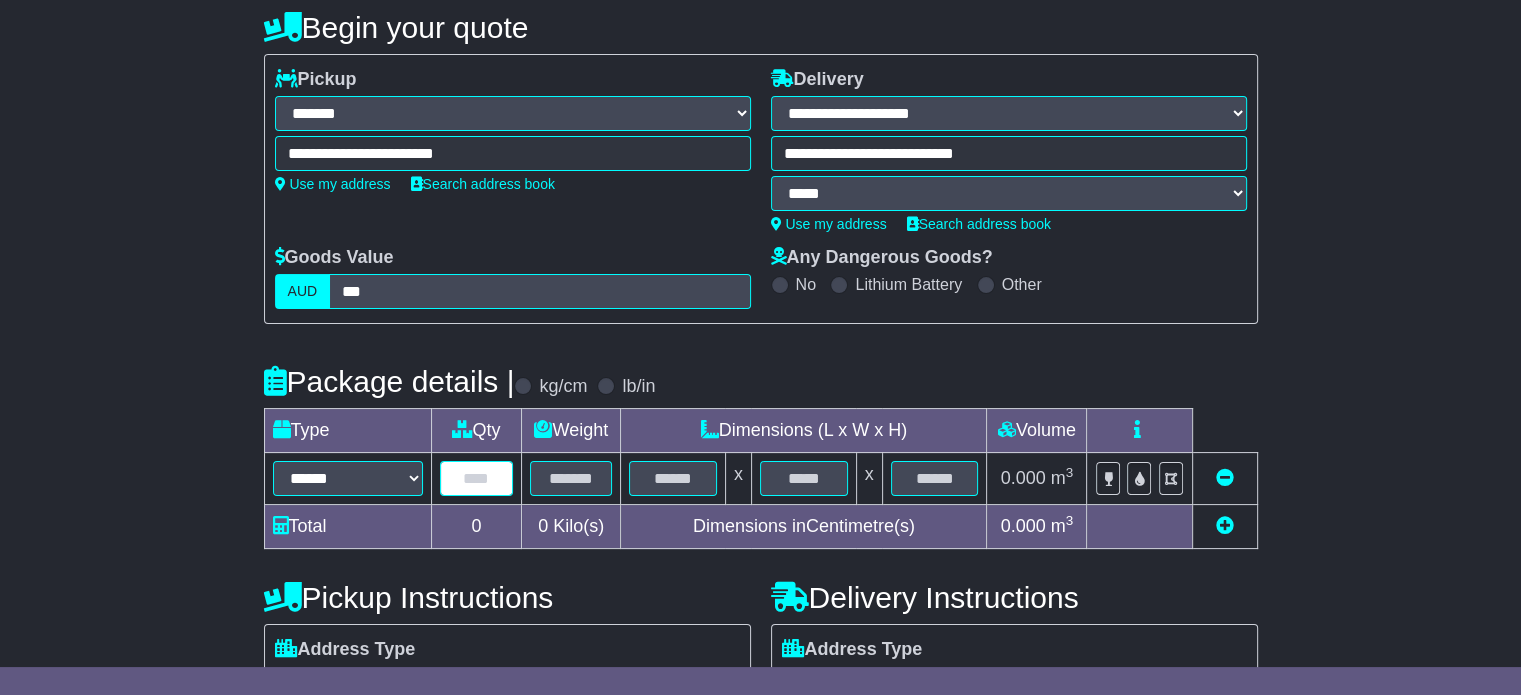 click at bounding box center (477, 478) 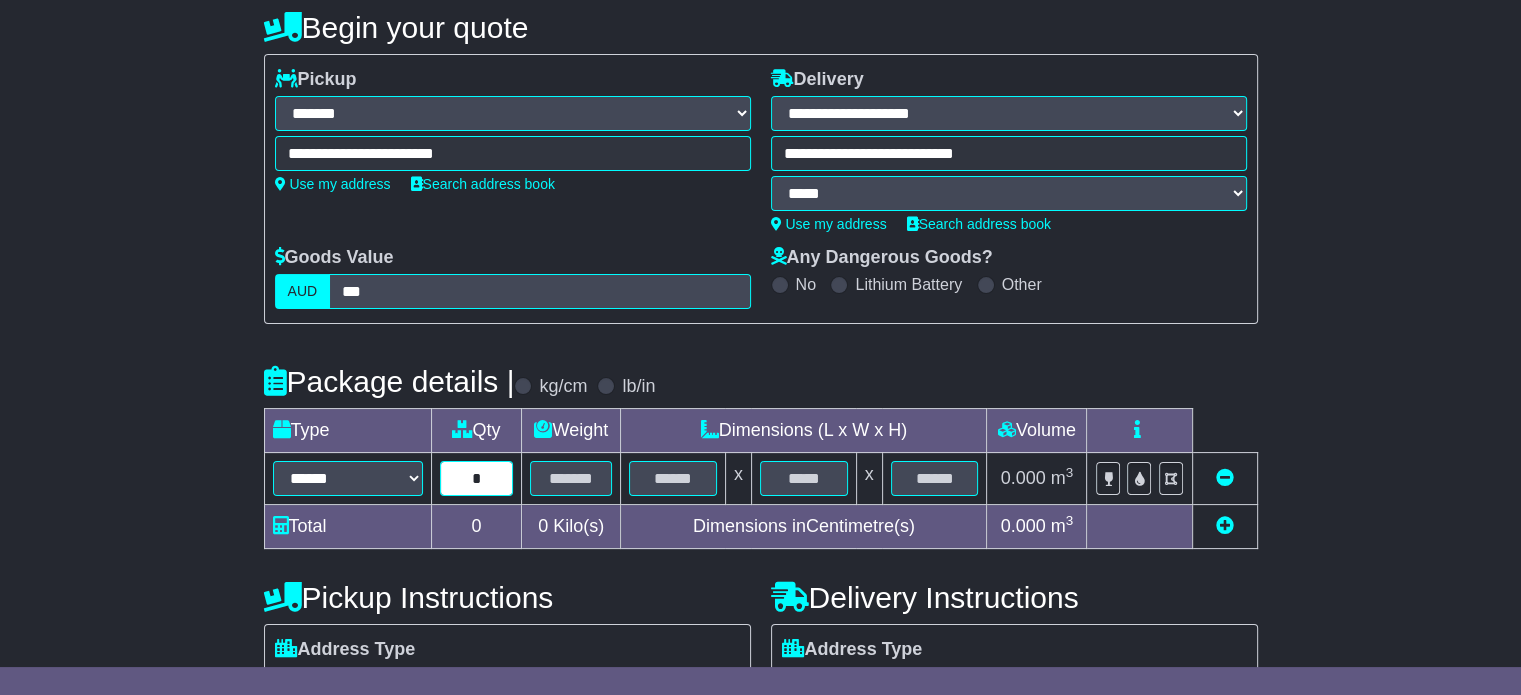 type on "*" 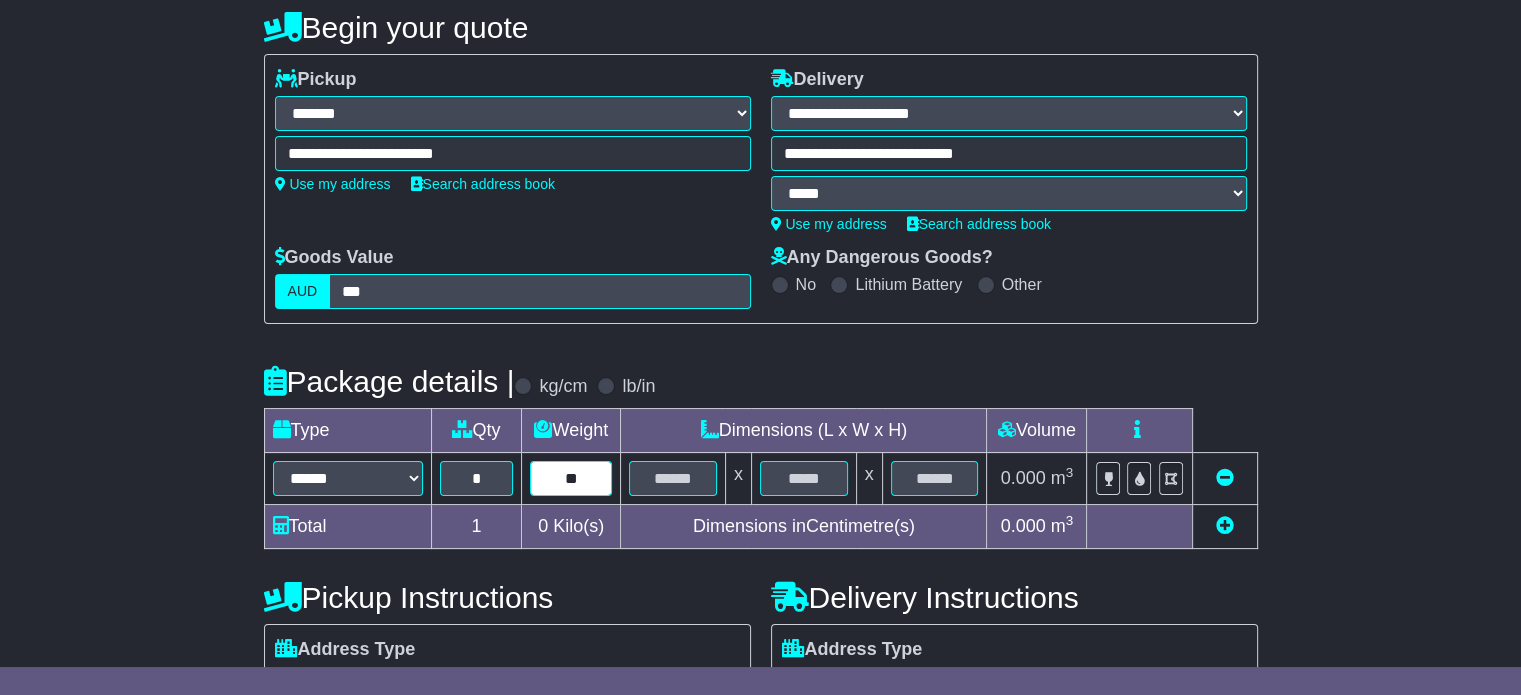 type on "**" 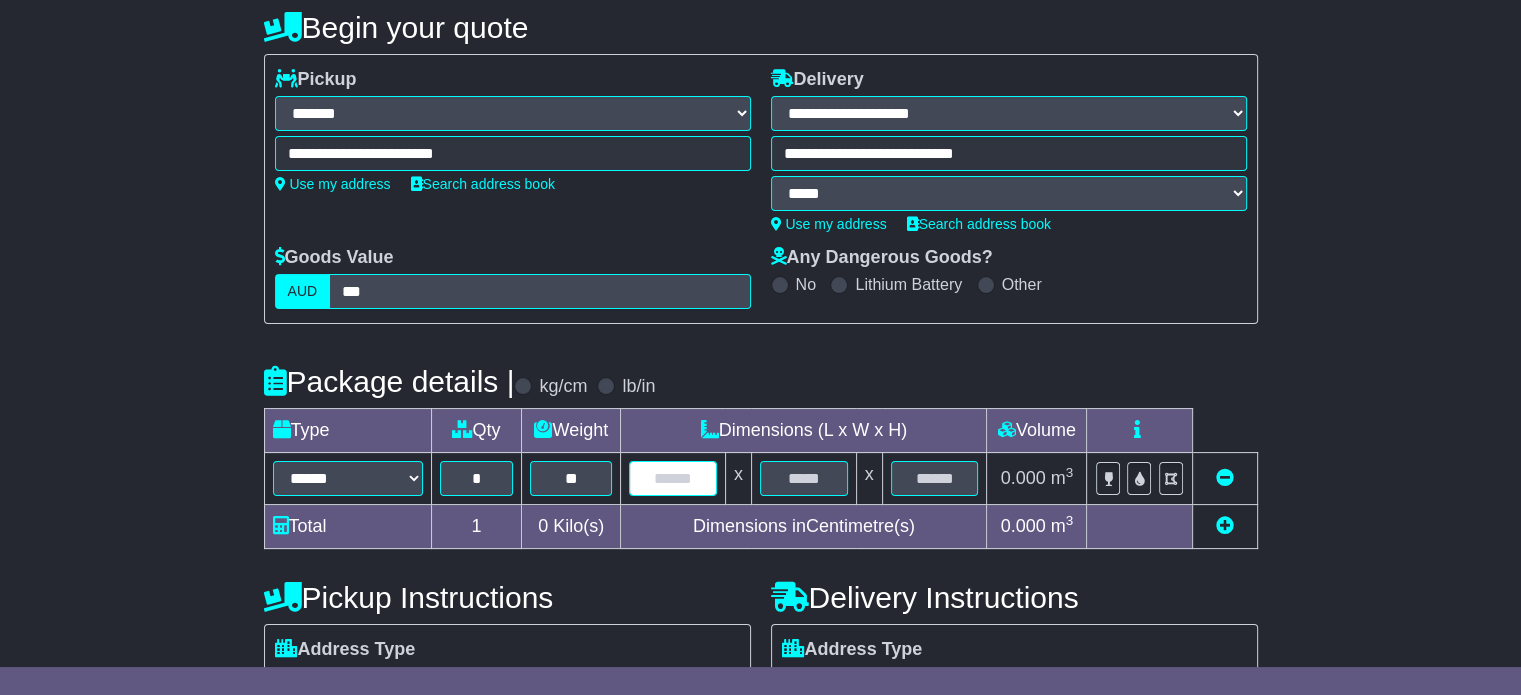 click at bounding box center (673, 478) 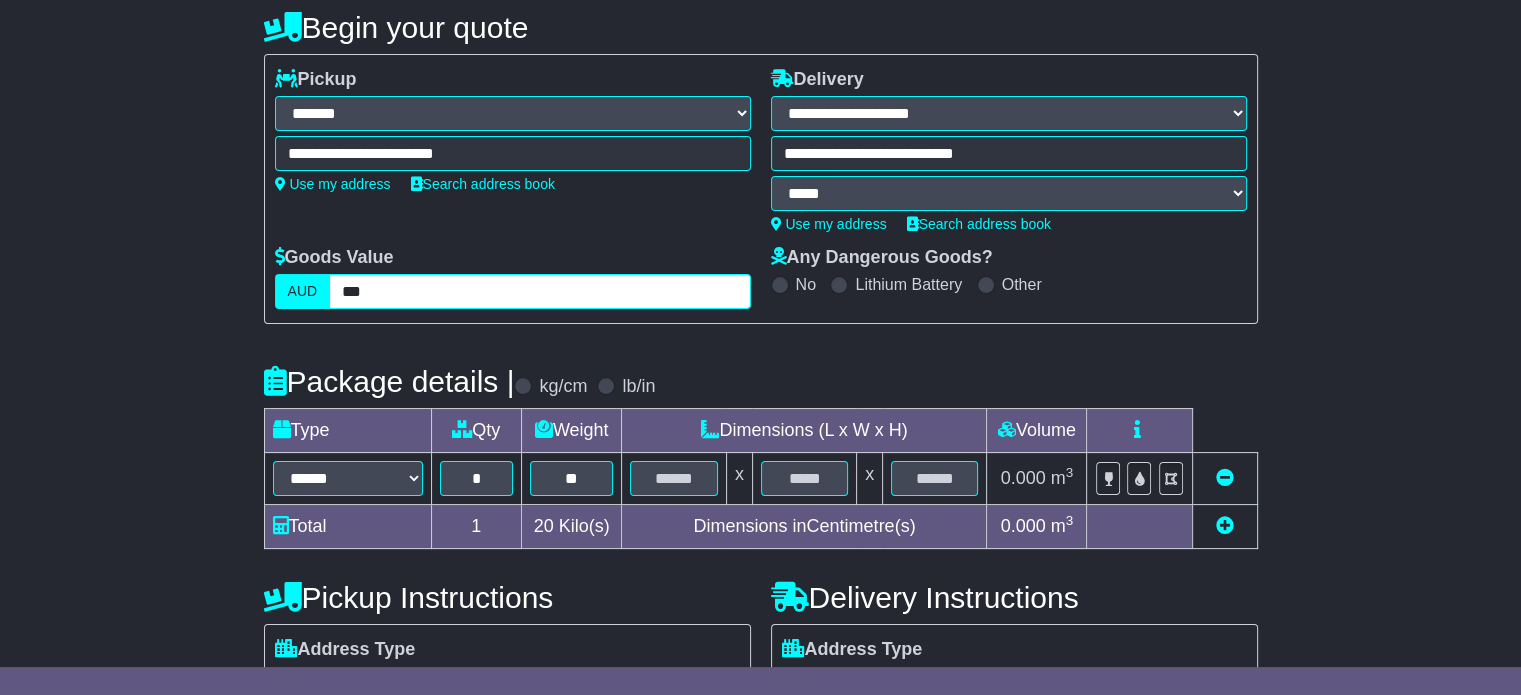 click on "***" at bounding box center (539, 291) 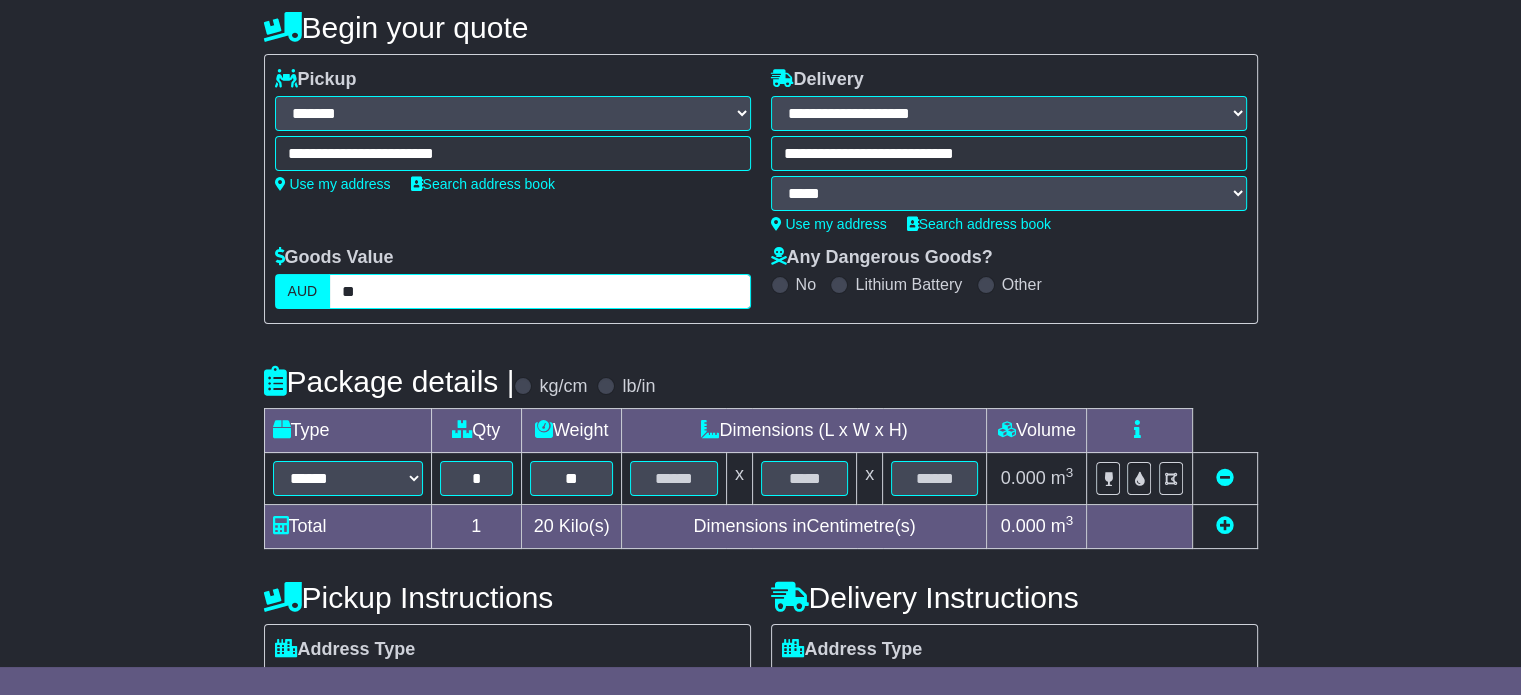 type on "*" 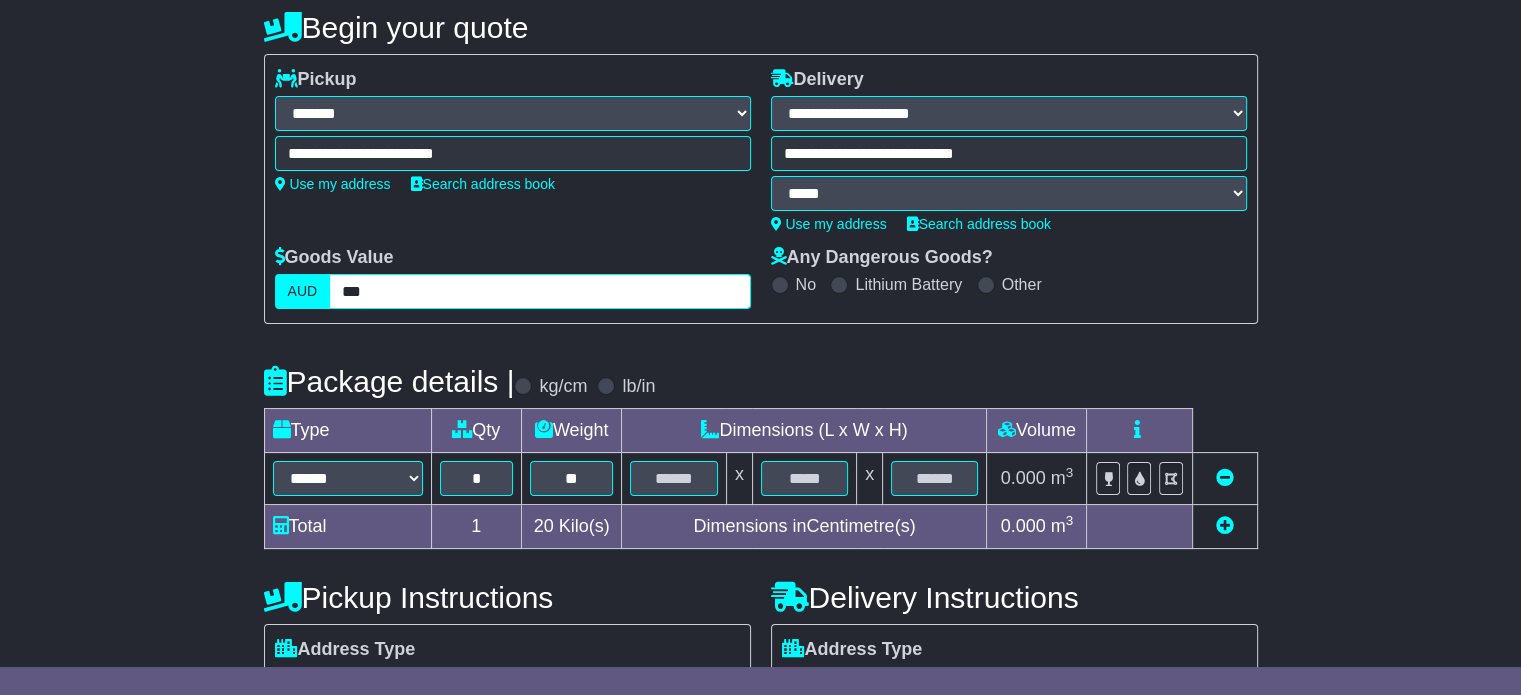 type on "***" 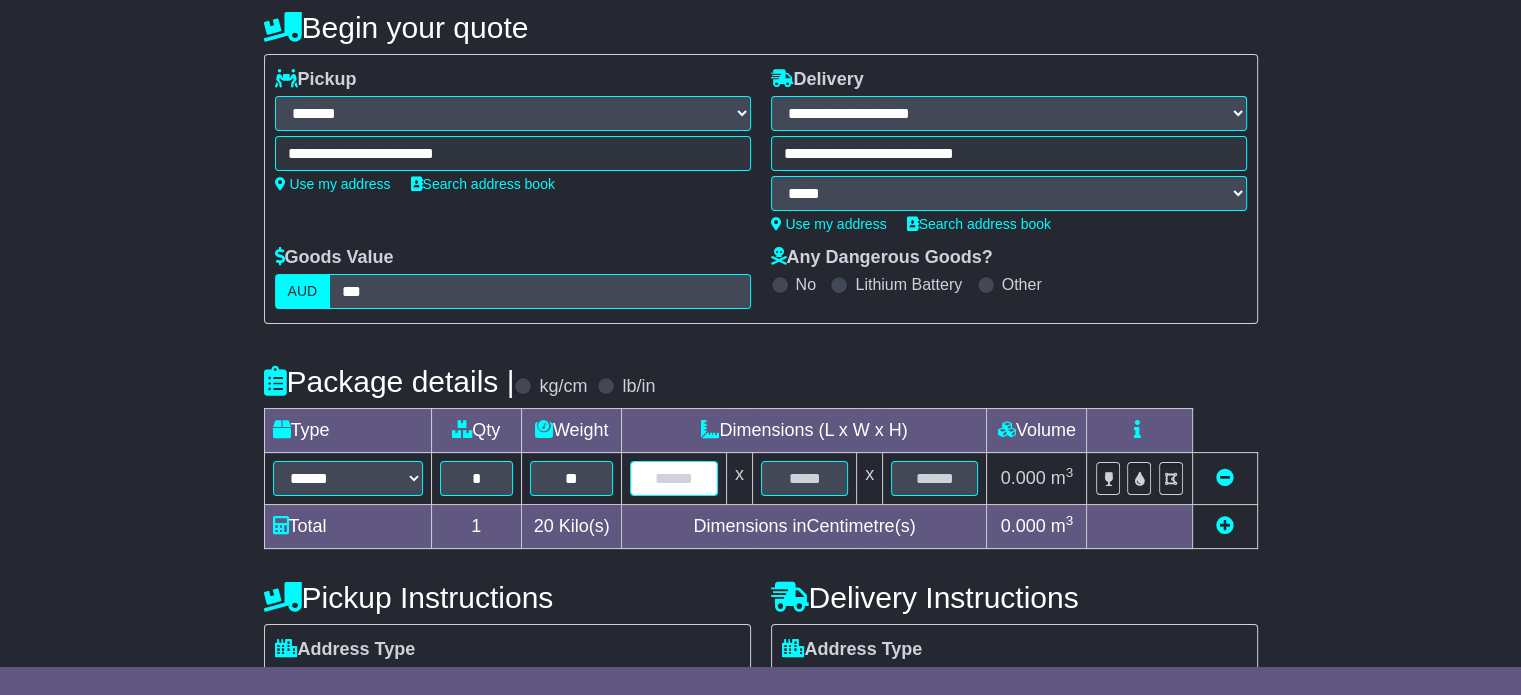 click at bounding box center [673, 478] 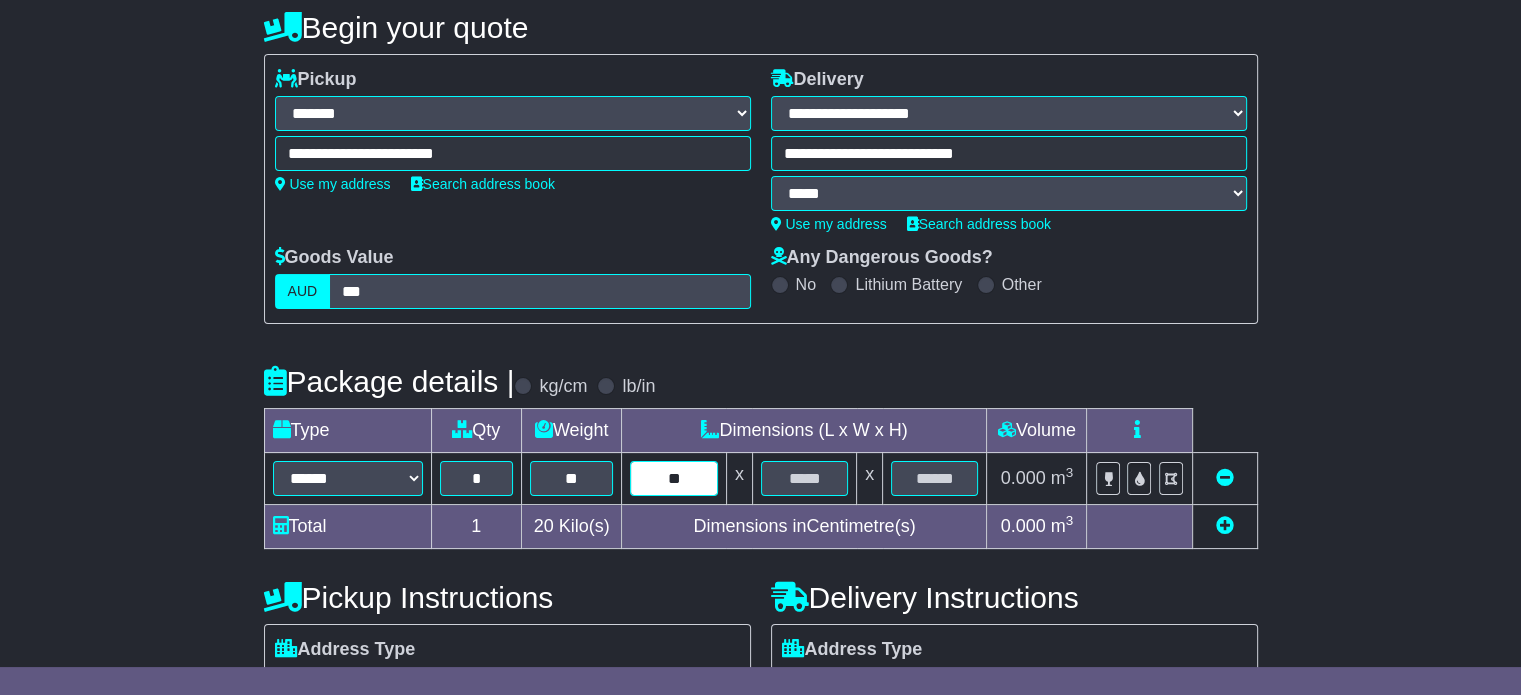 type on "**" 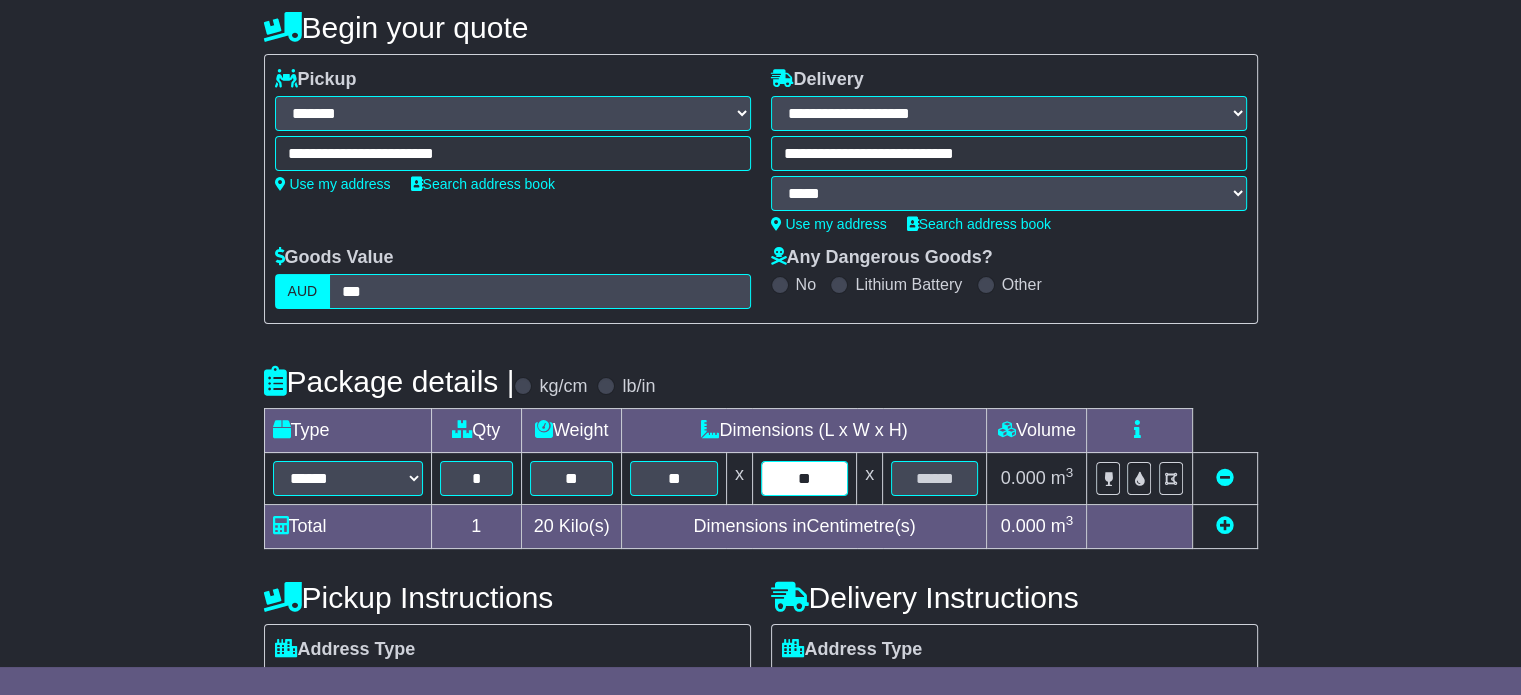 type on "**" 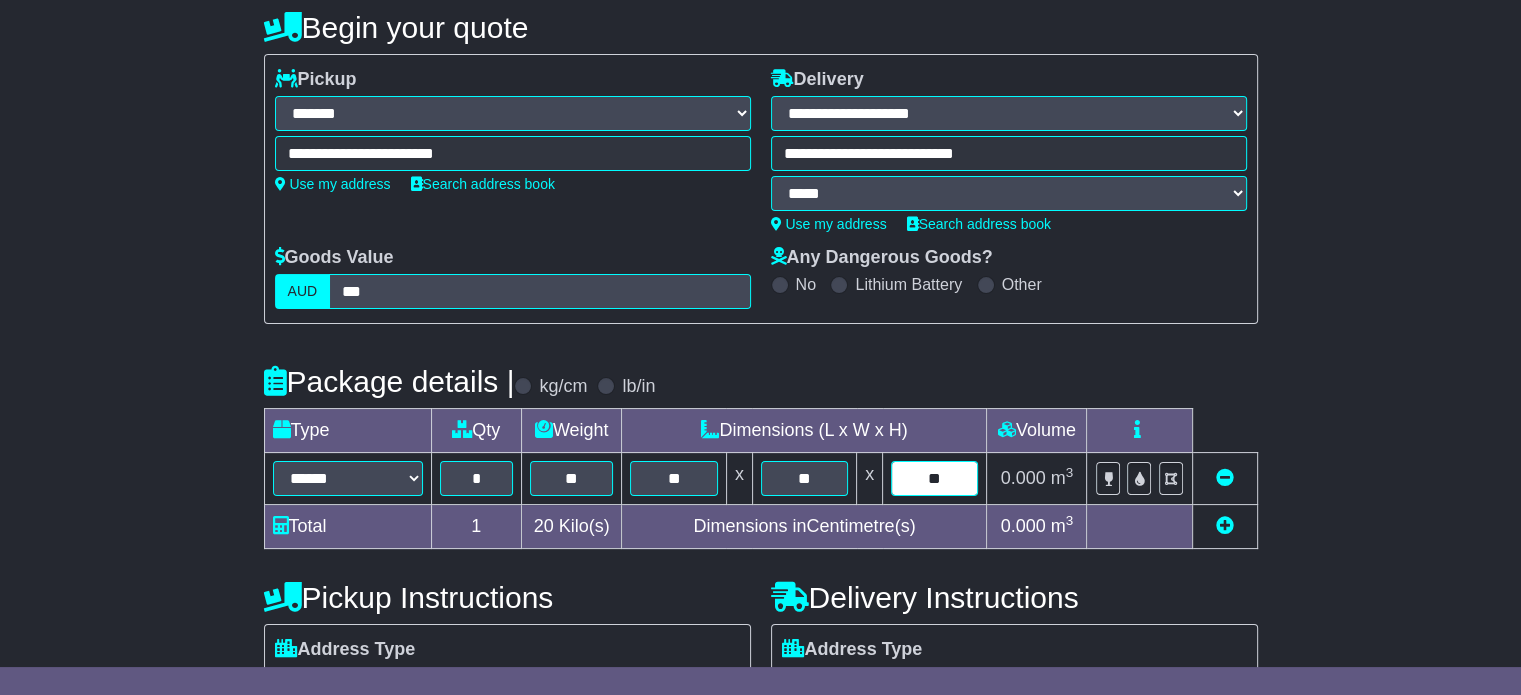 type on "**" 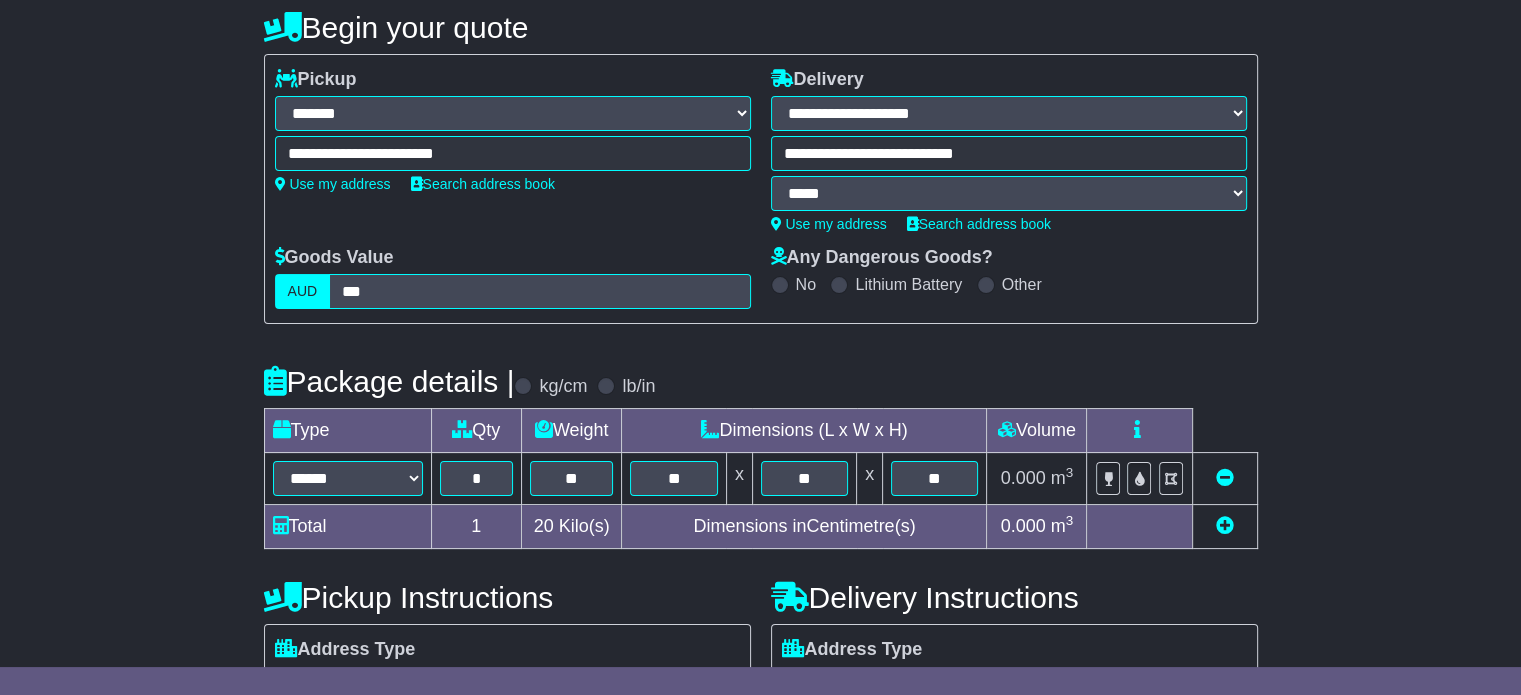 click on "**********" at bounding box center (760, 553) 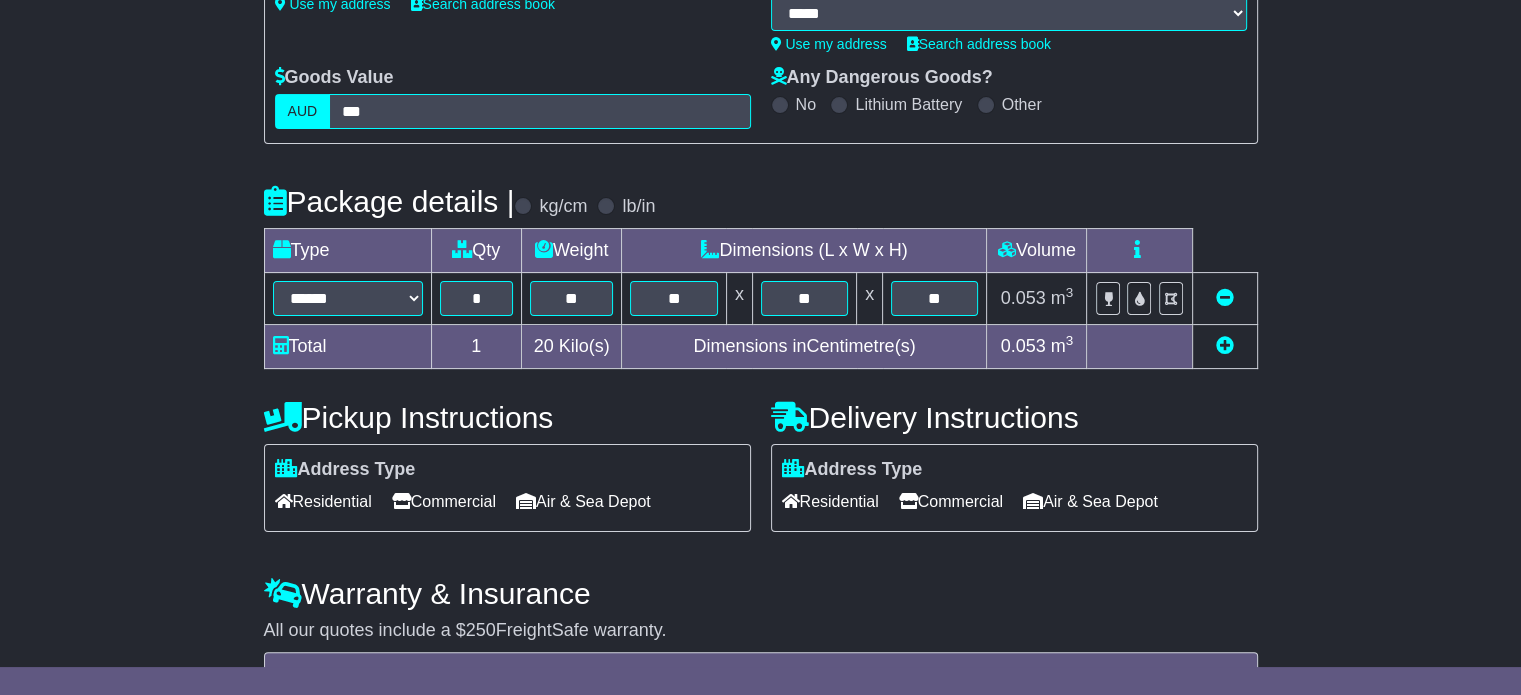 scroll, scrollTop: 500, scrollLeft: 0, axis: vertical 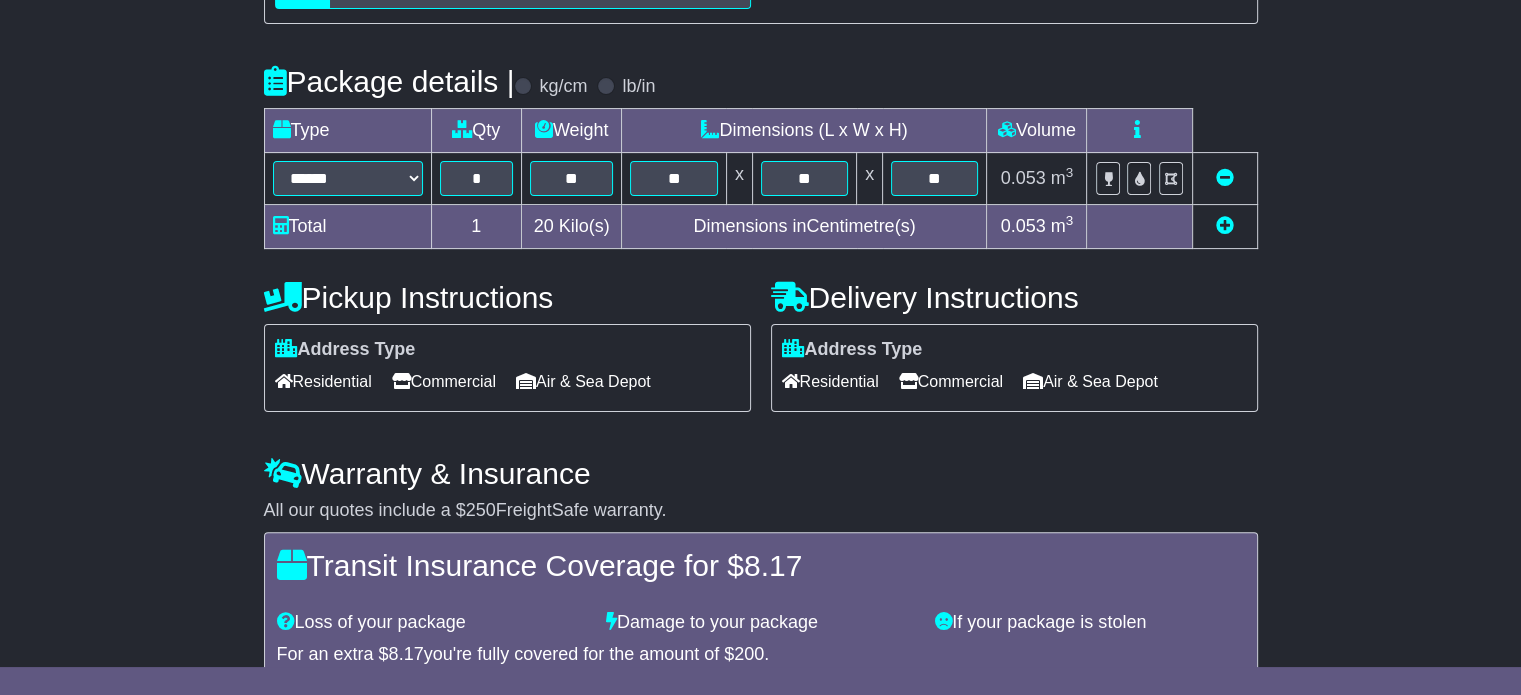 click on "Commercial" at bounding box center [444, 381] 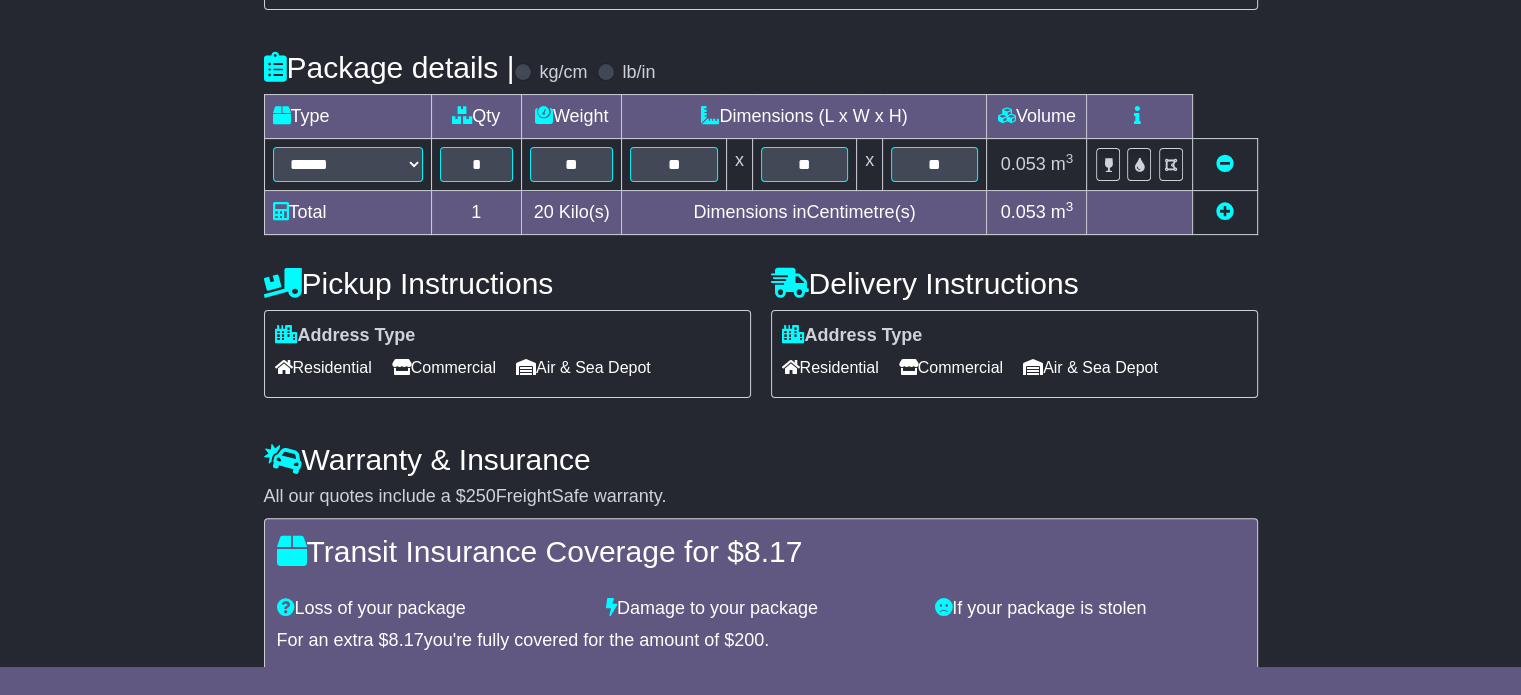 scroll, scrollTop: 659, scrollLeft: 0, axis: vertical 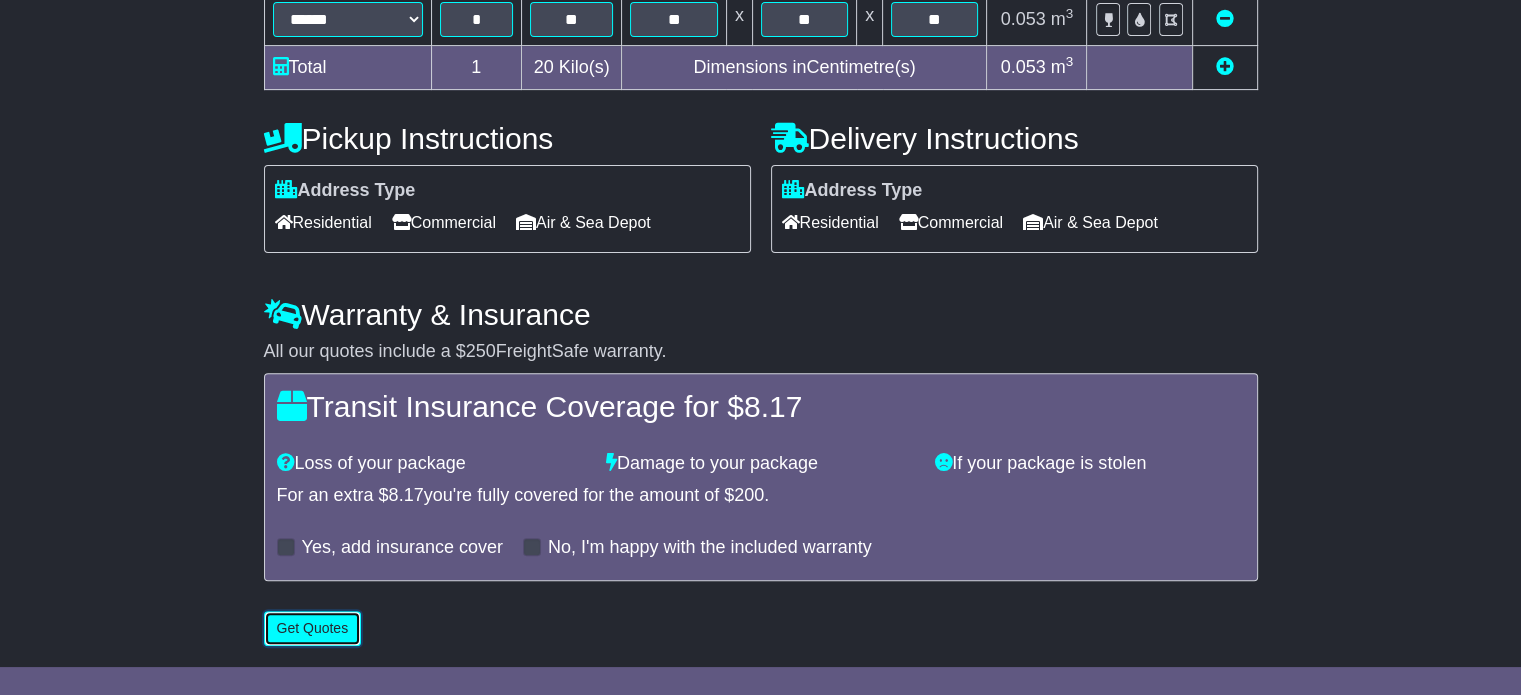 click on "Get Quotes" at bounding box center (313, 628) 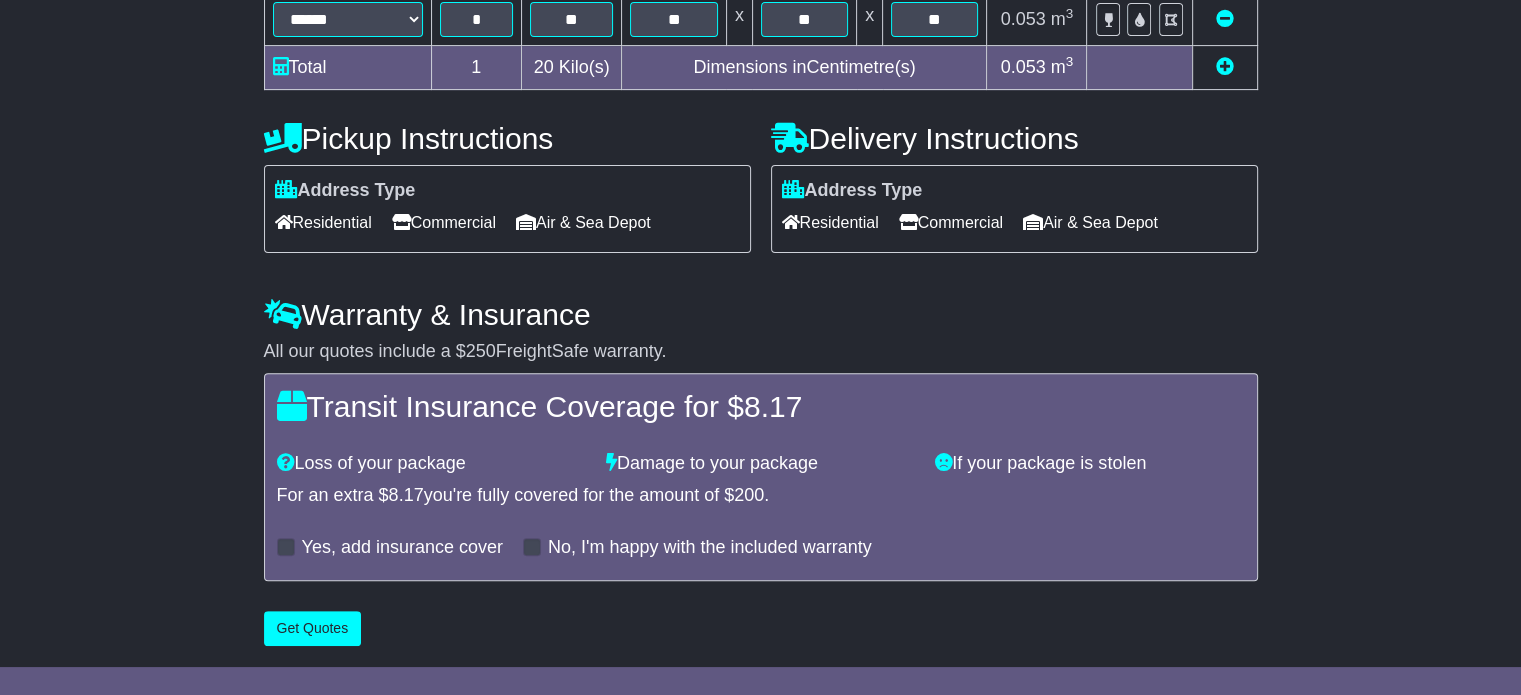 scroll, scrollTop: 0, scrollLeft: 0, axis: both 